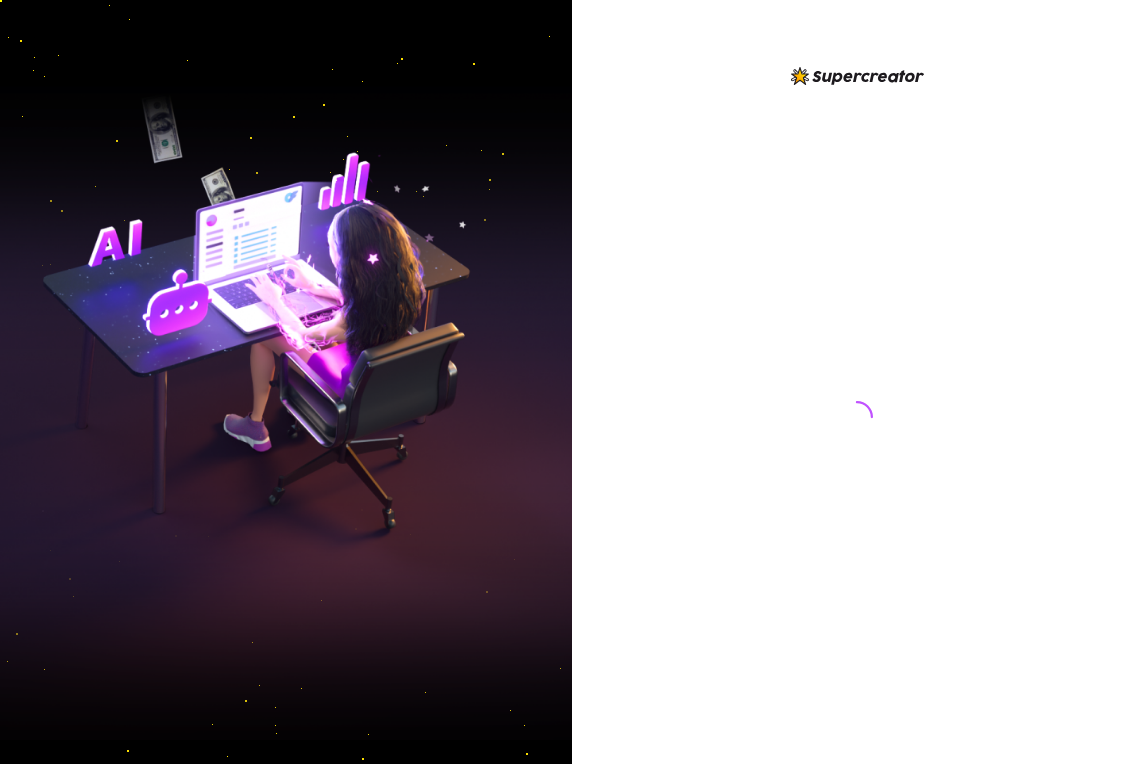 scroll, scrollTop: 0, scrollLeft: 0, axis: both 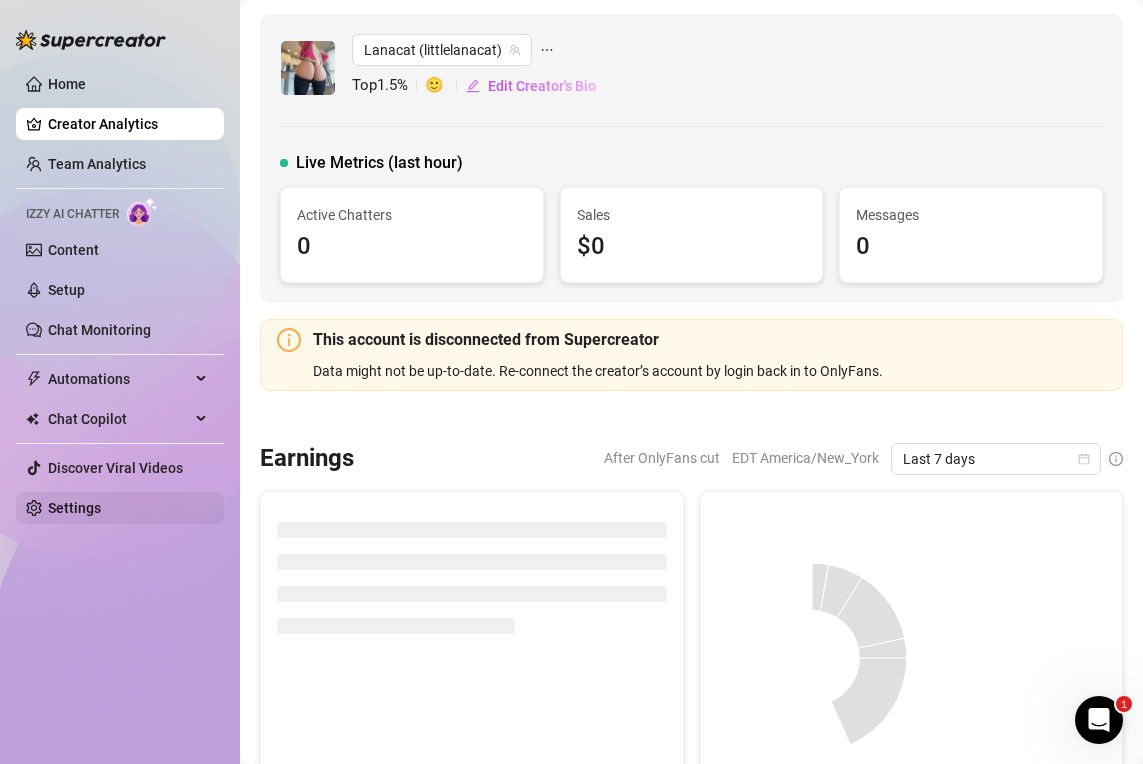 click on "Settings" at bounding box center [74, 508] 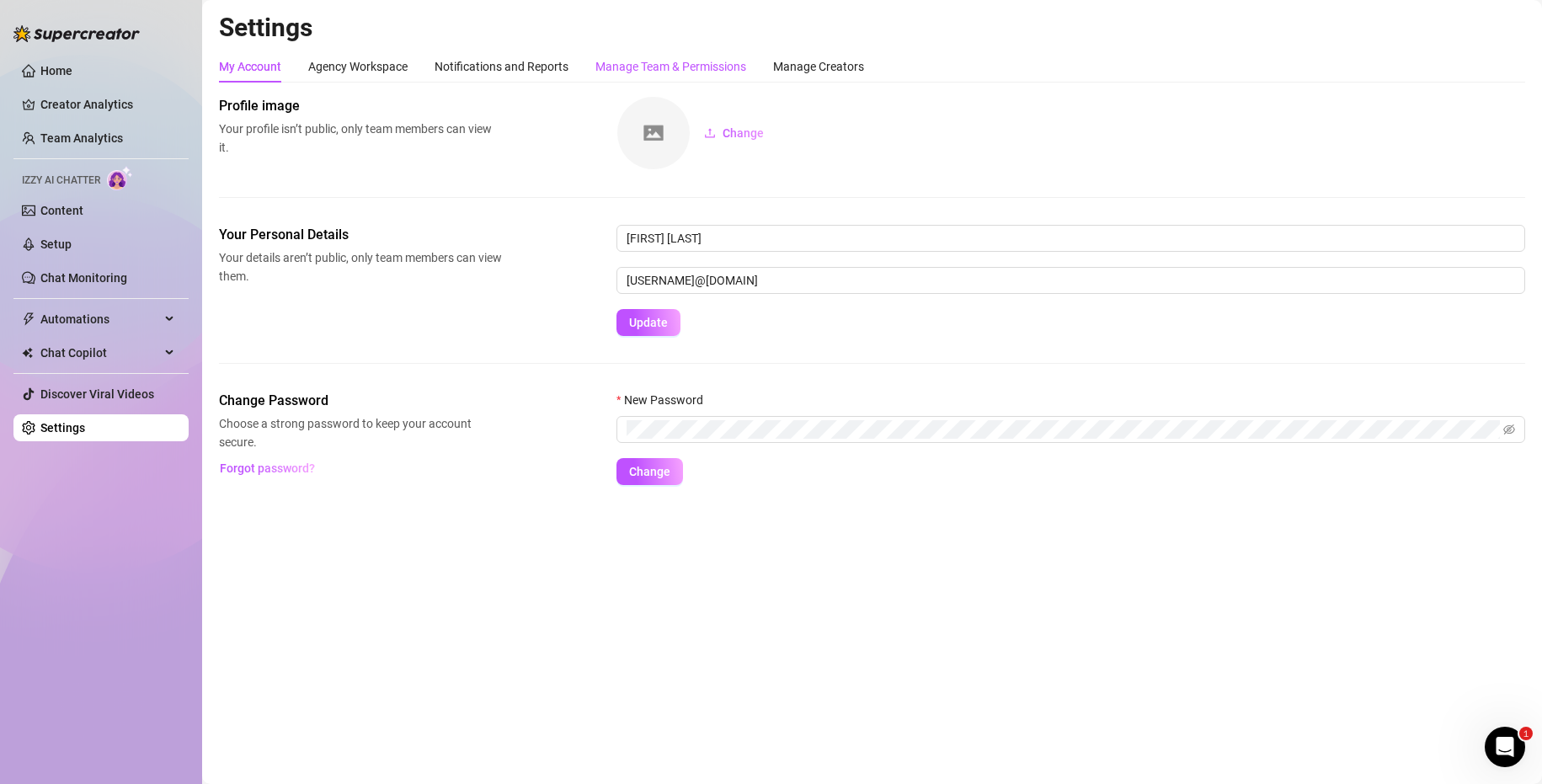 click on "Manage Team & Permissions" at bounding box center (670, 67) 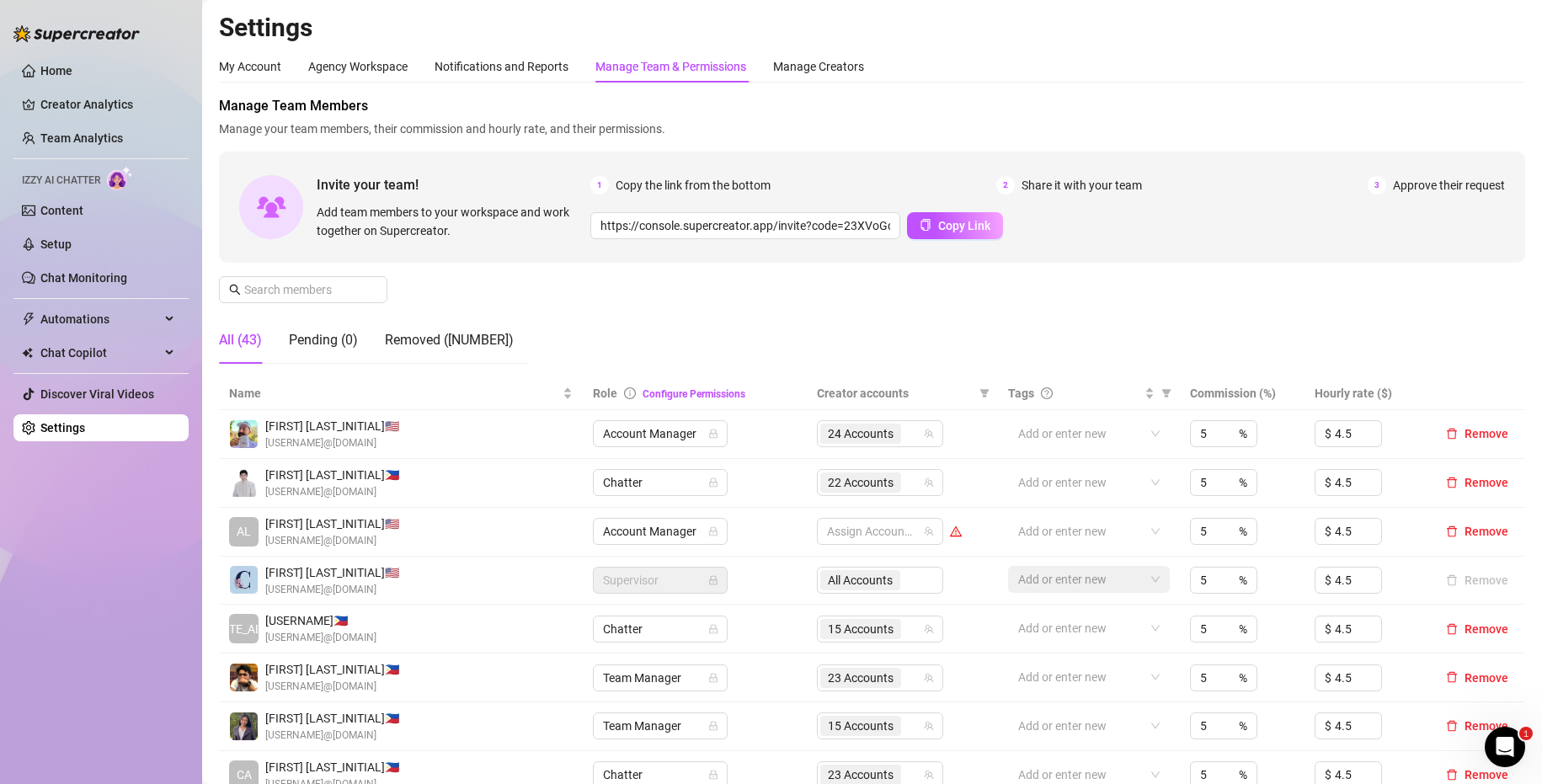 scroll, scrollTop: 168, scrollLeft: 0, axis: vertical 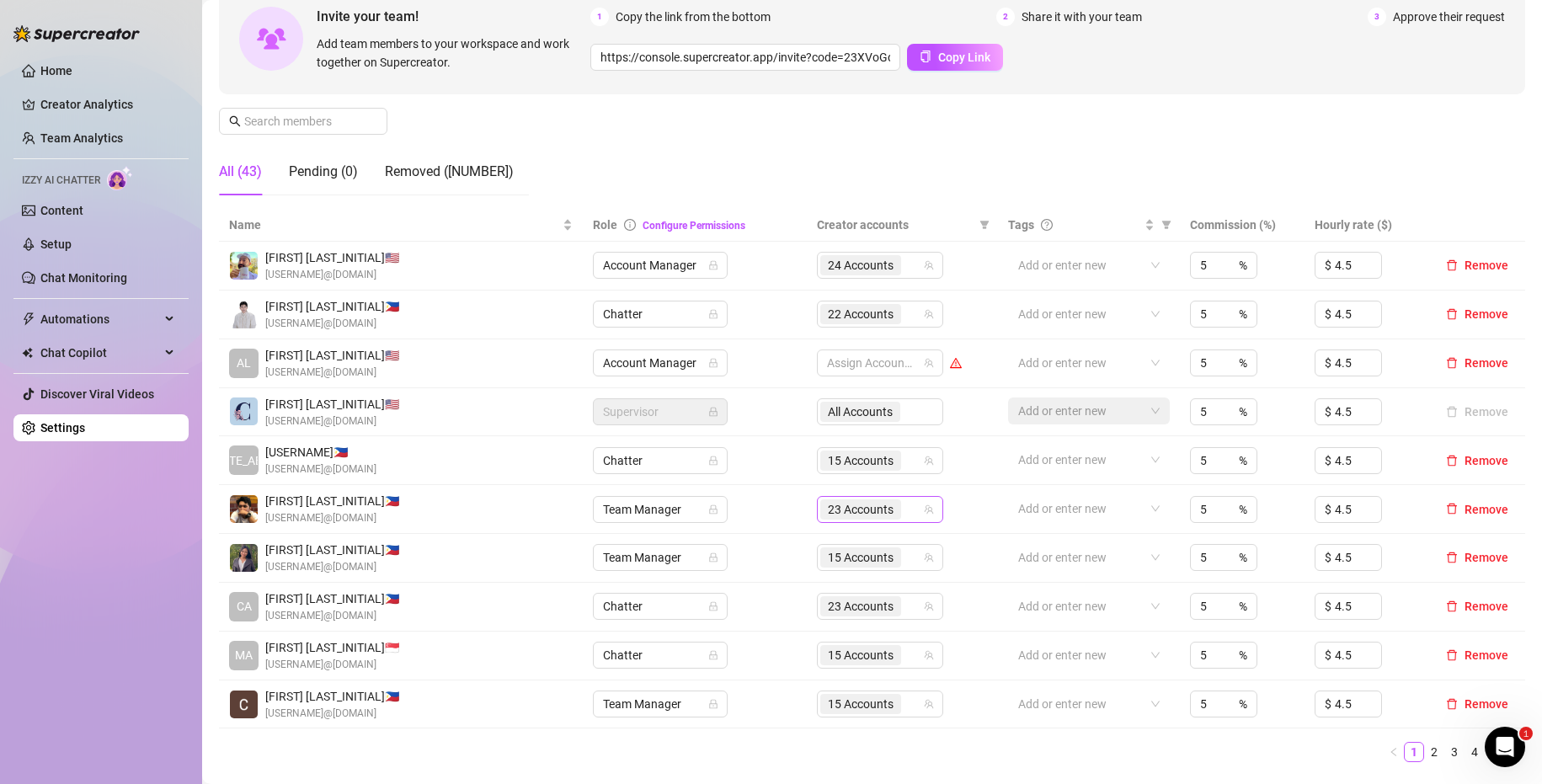 click on "23 Accounts" at bounding box center [861, 509] 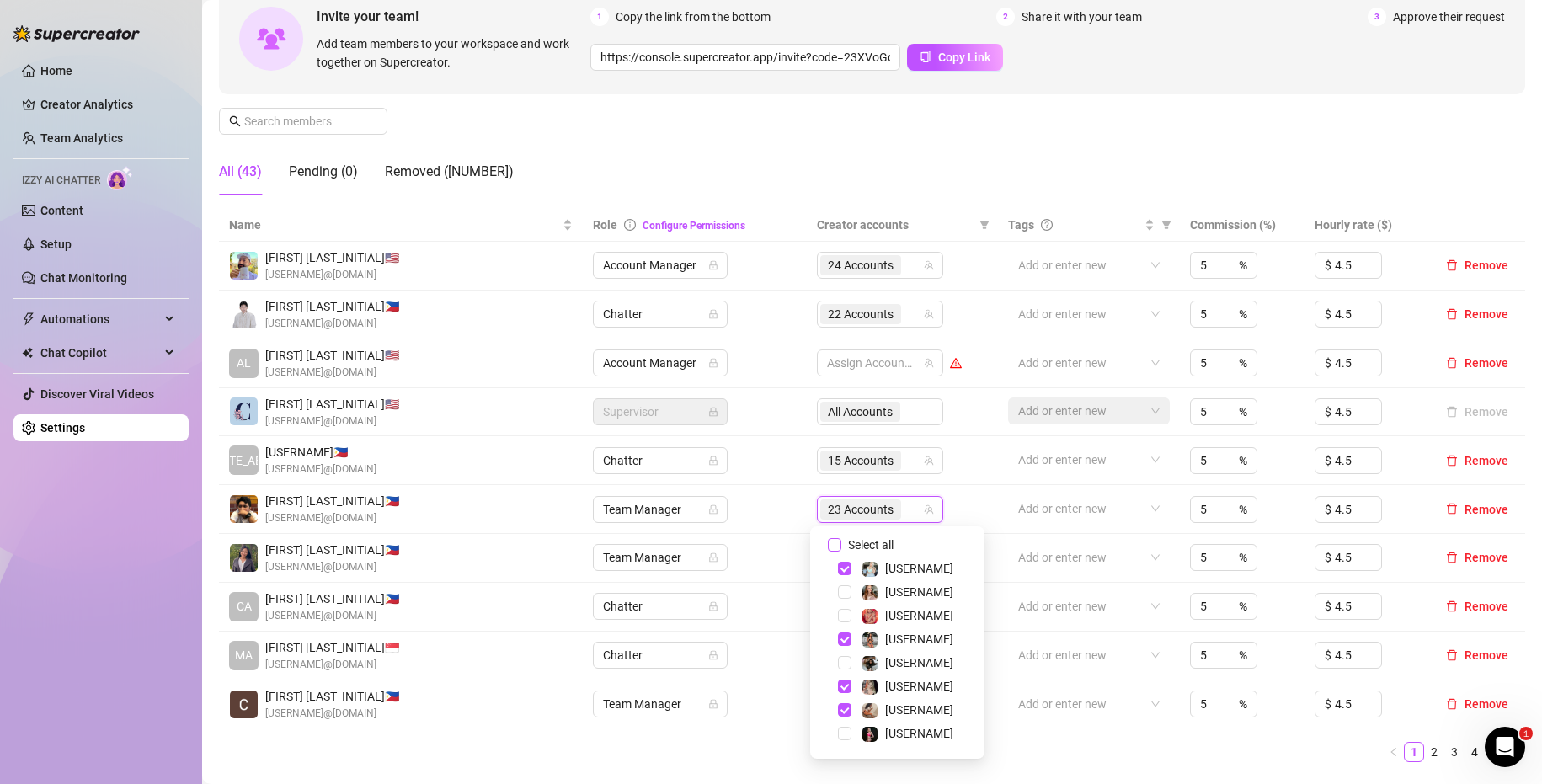 click on "Select all" at bounding box center (871, 545) 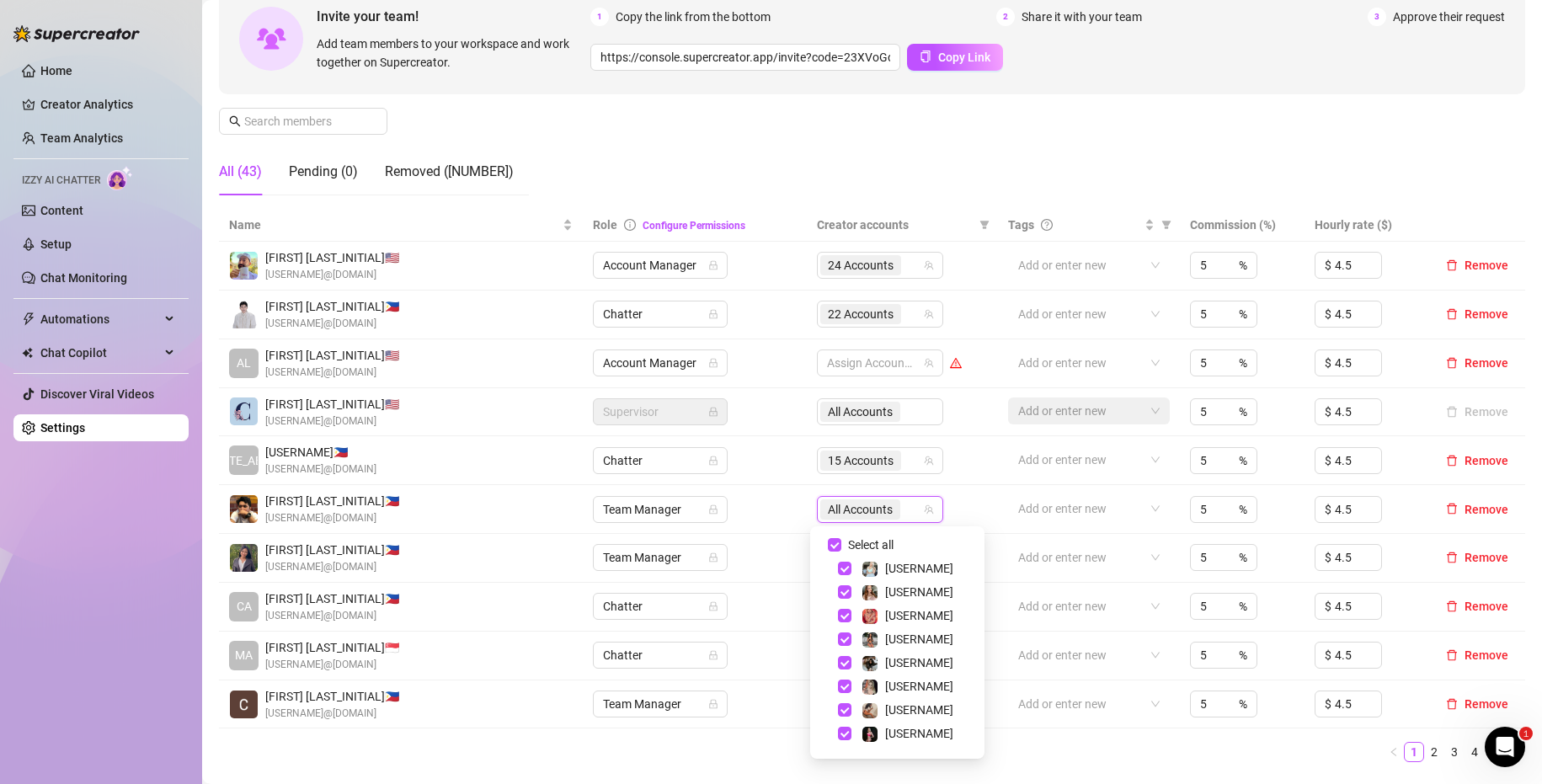 click on "Team Manager" at bounding box center (695, 558) 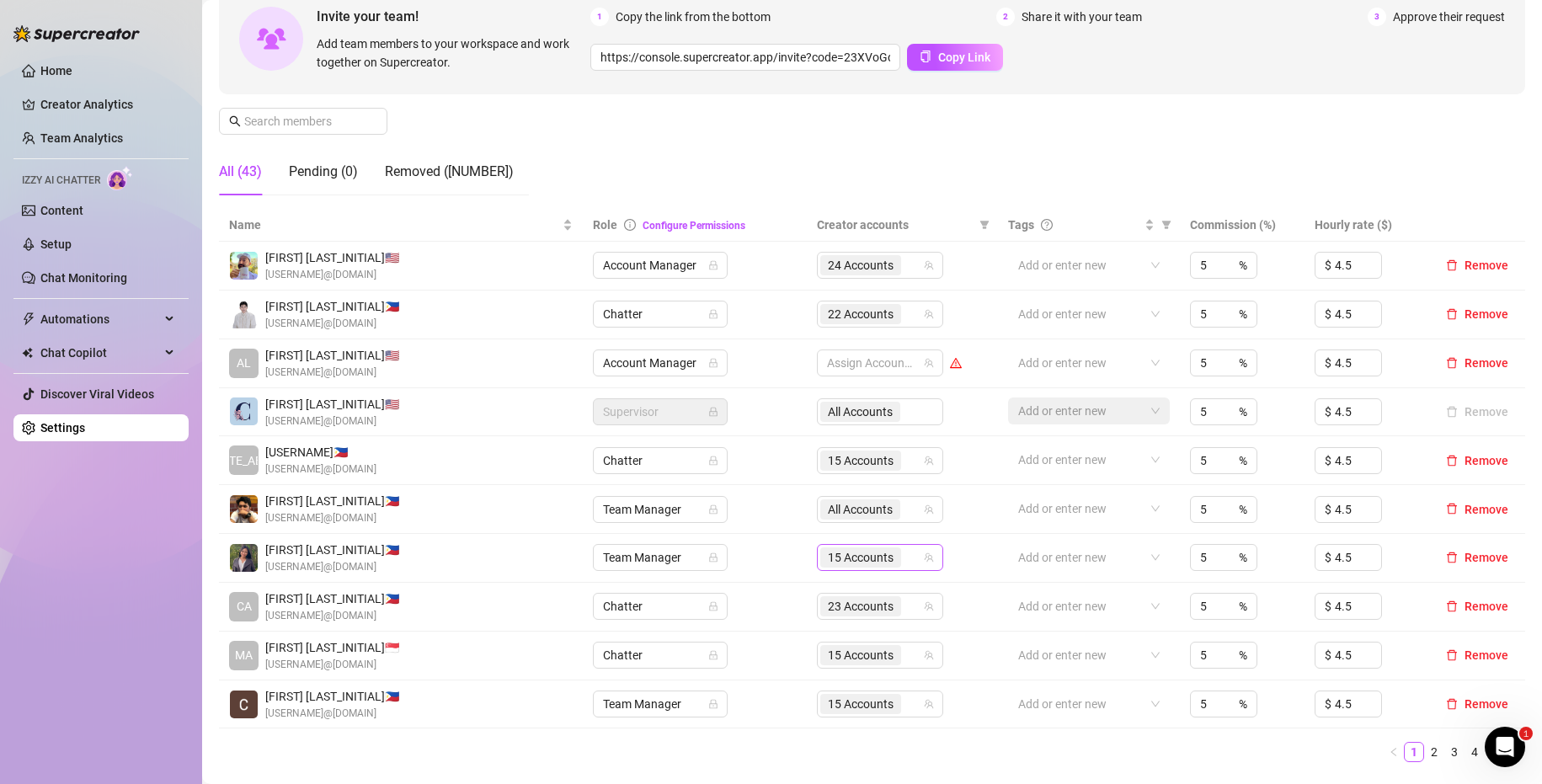 click on "15 Accounts" at bounding box center (861, 557) 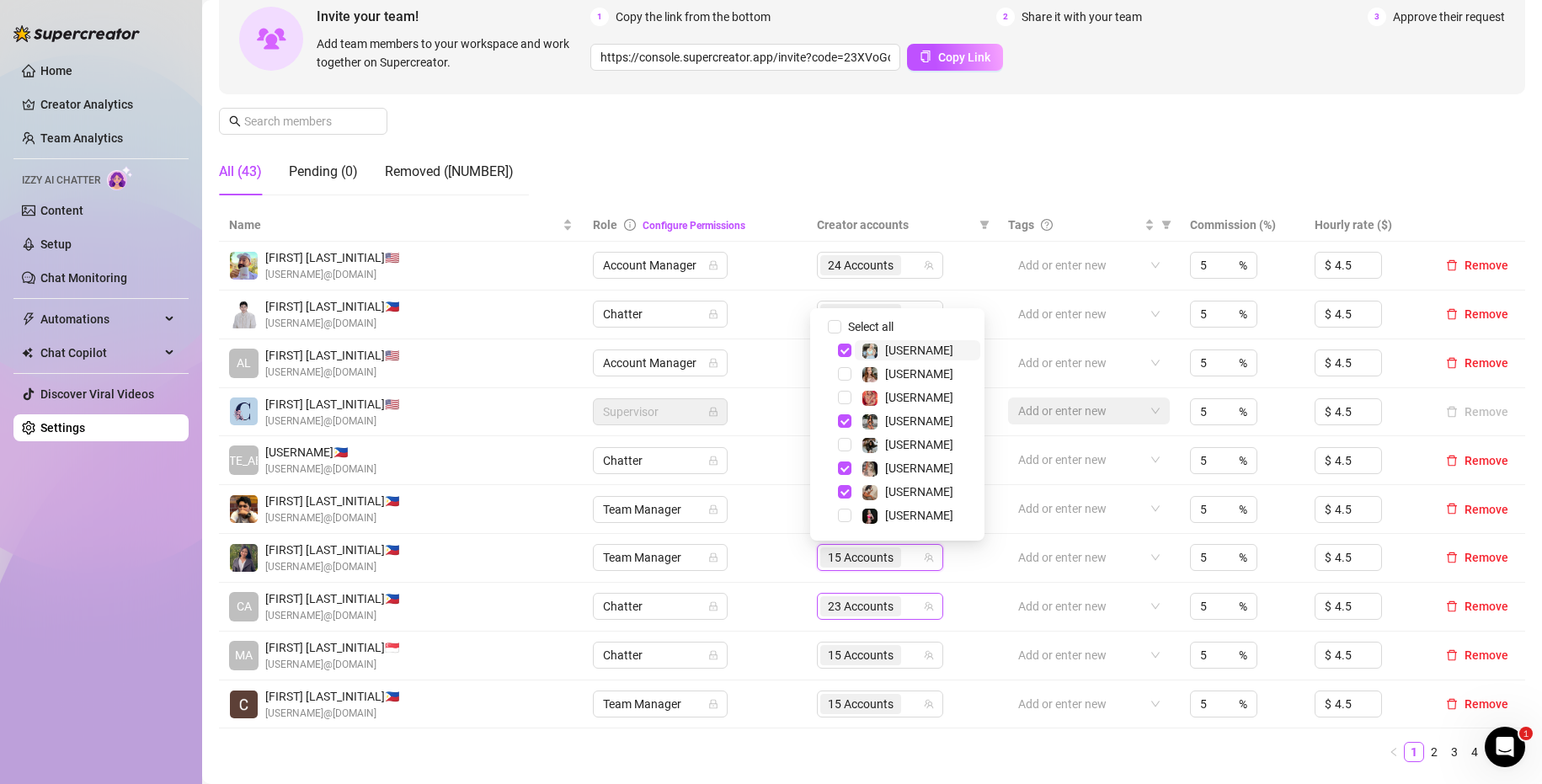 click on "Team Manager" at bounding box center (695, 558) 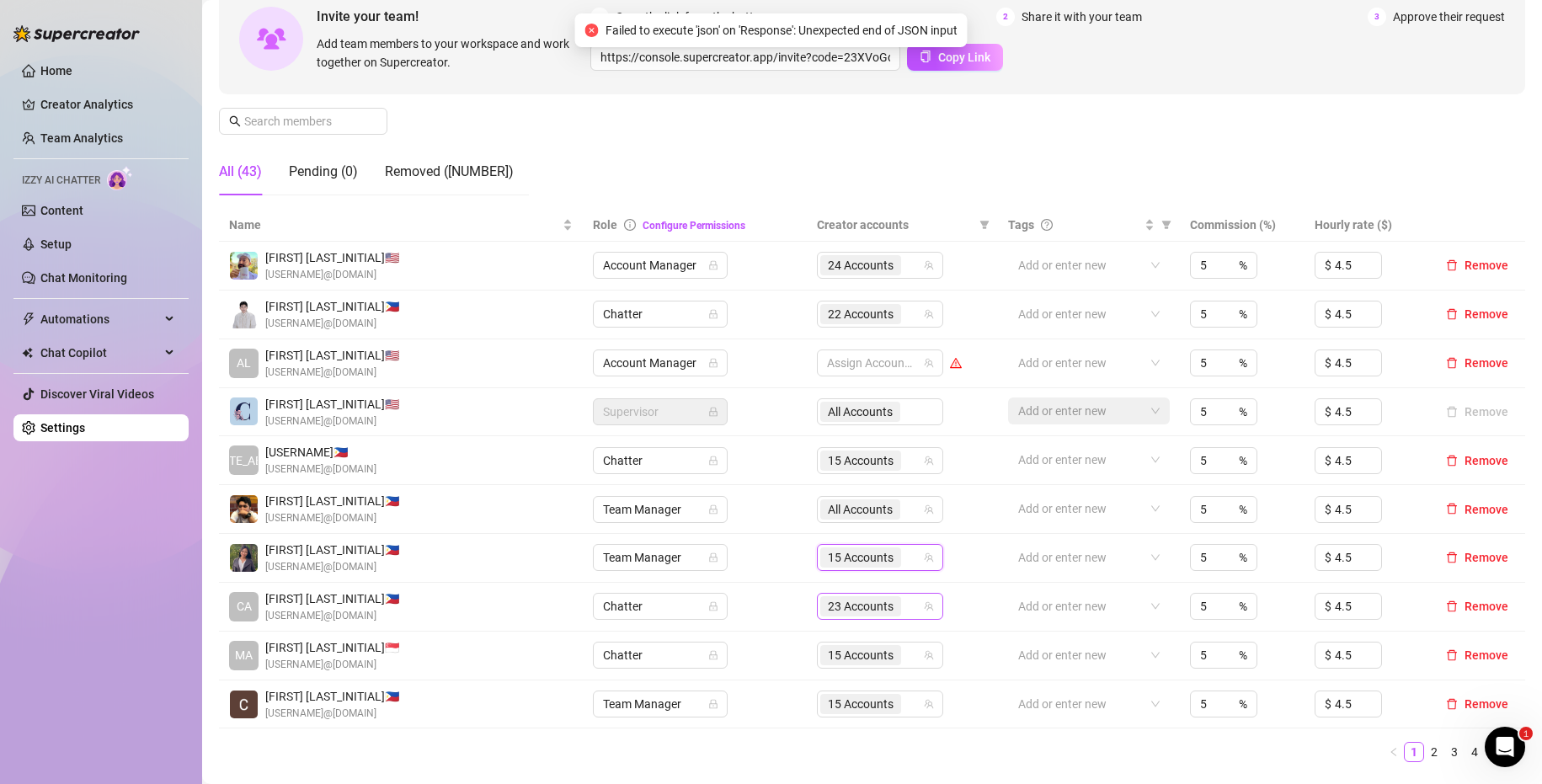 click on "23 Accounts" at bounding box center [862, 606] 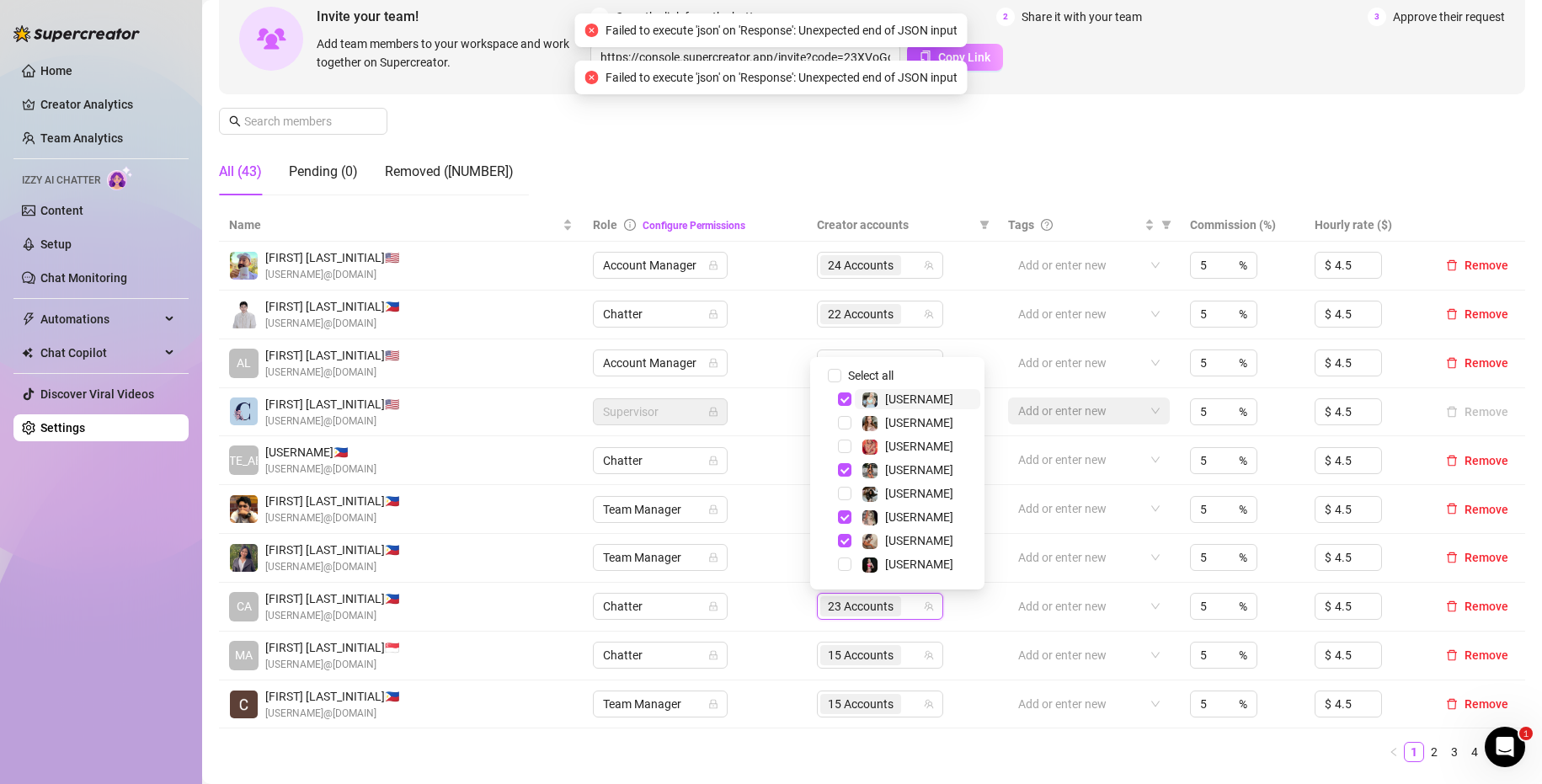 click on "Select all" at bounding box center [871, 376] 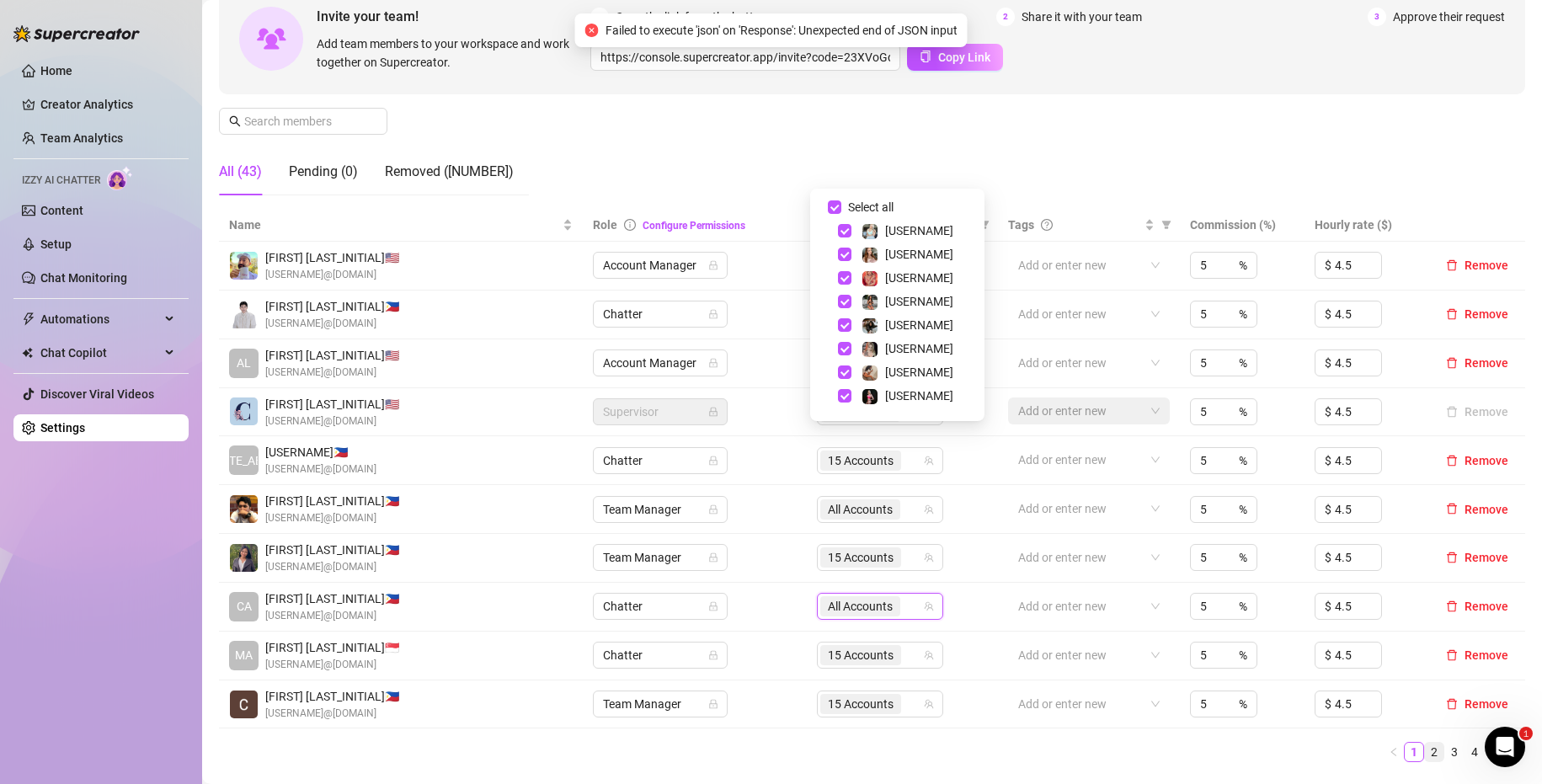 click on "2" at bounding box center (1434, 752) 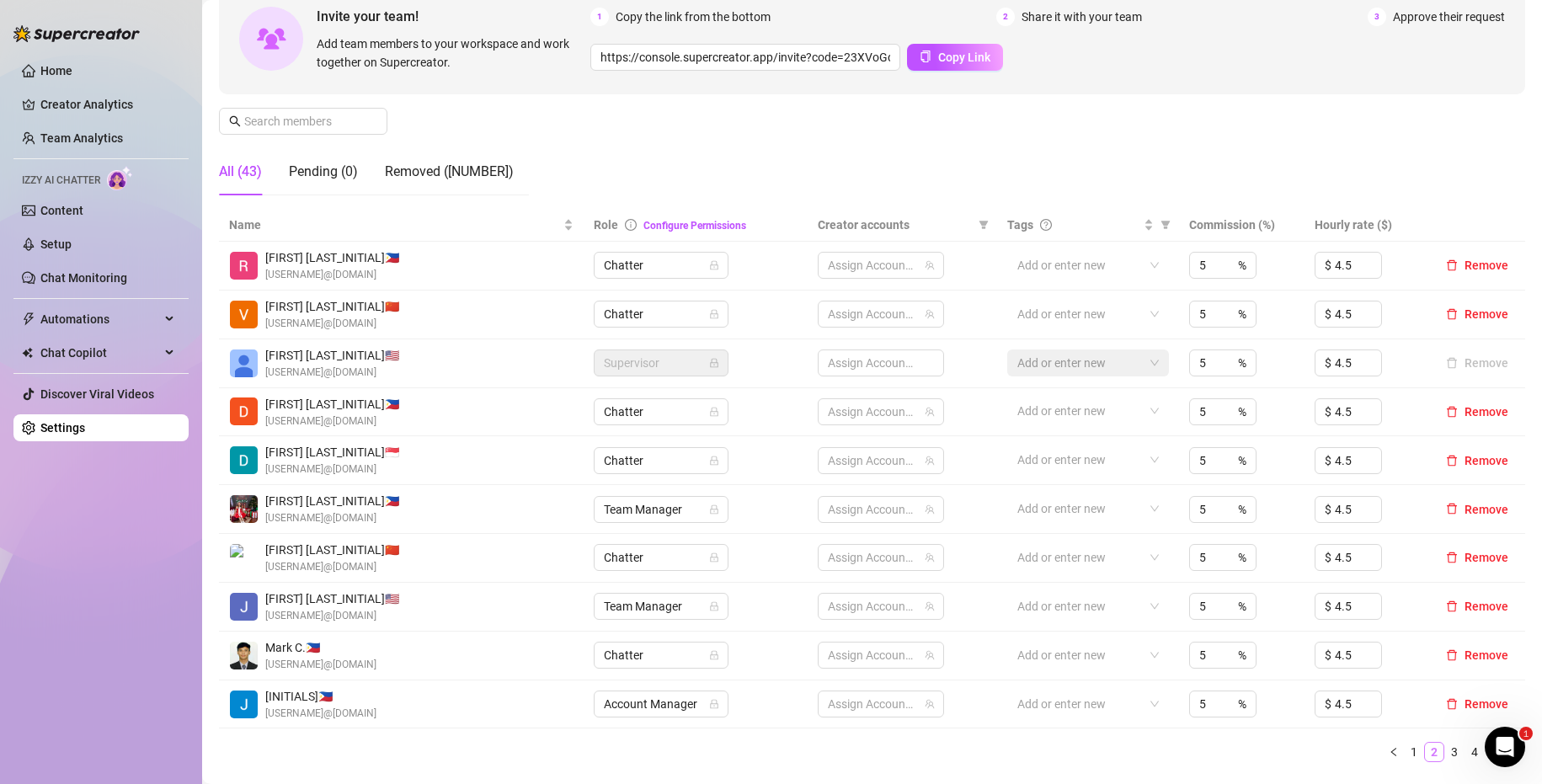 scroll, scrollTop: 337, scrollLeft: 0, axis: vertical 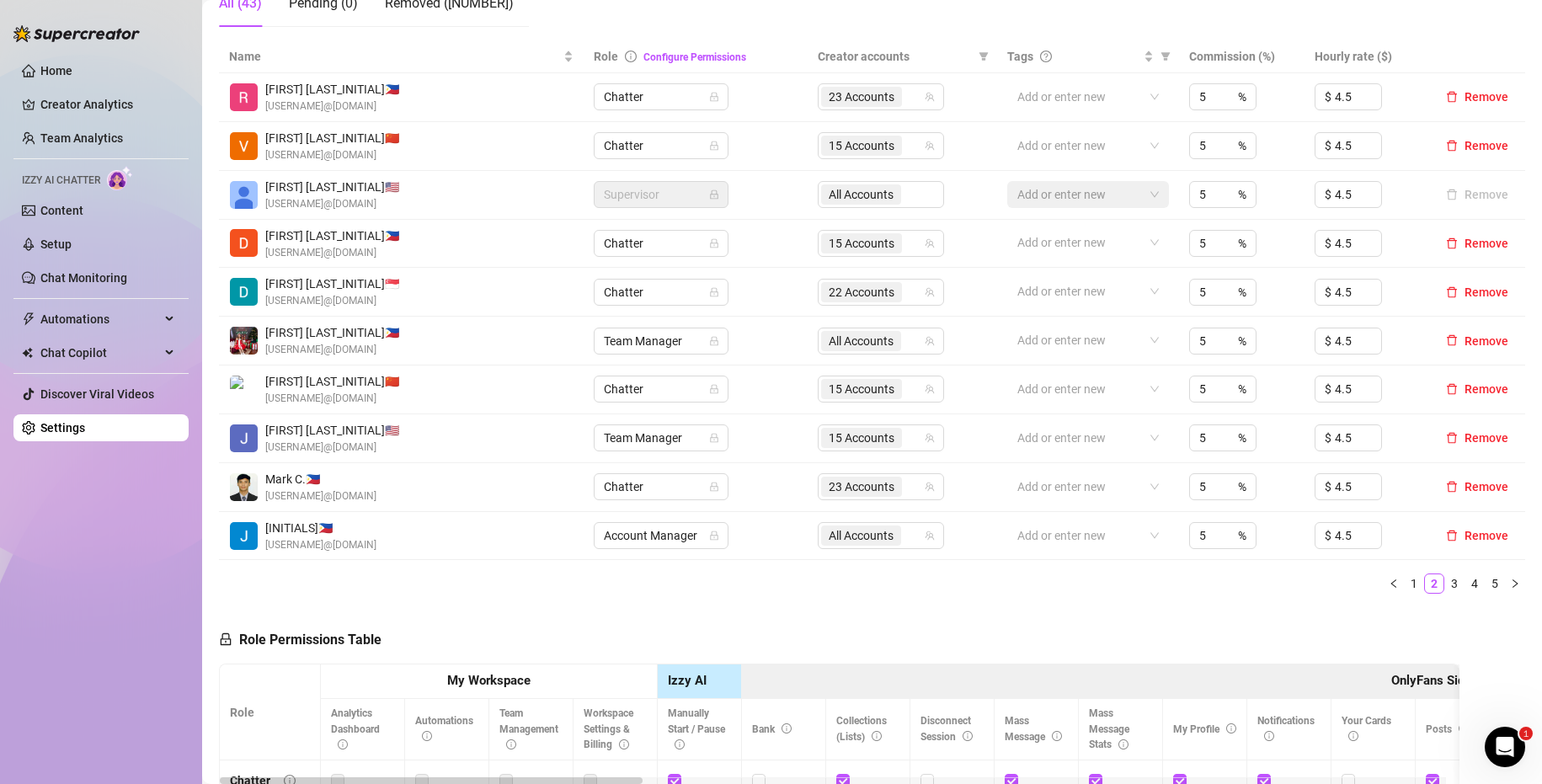 click on "3" at bounding box center (1454, 584) 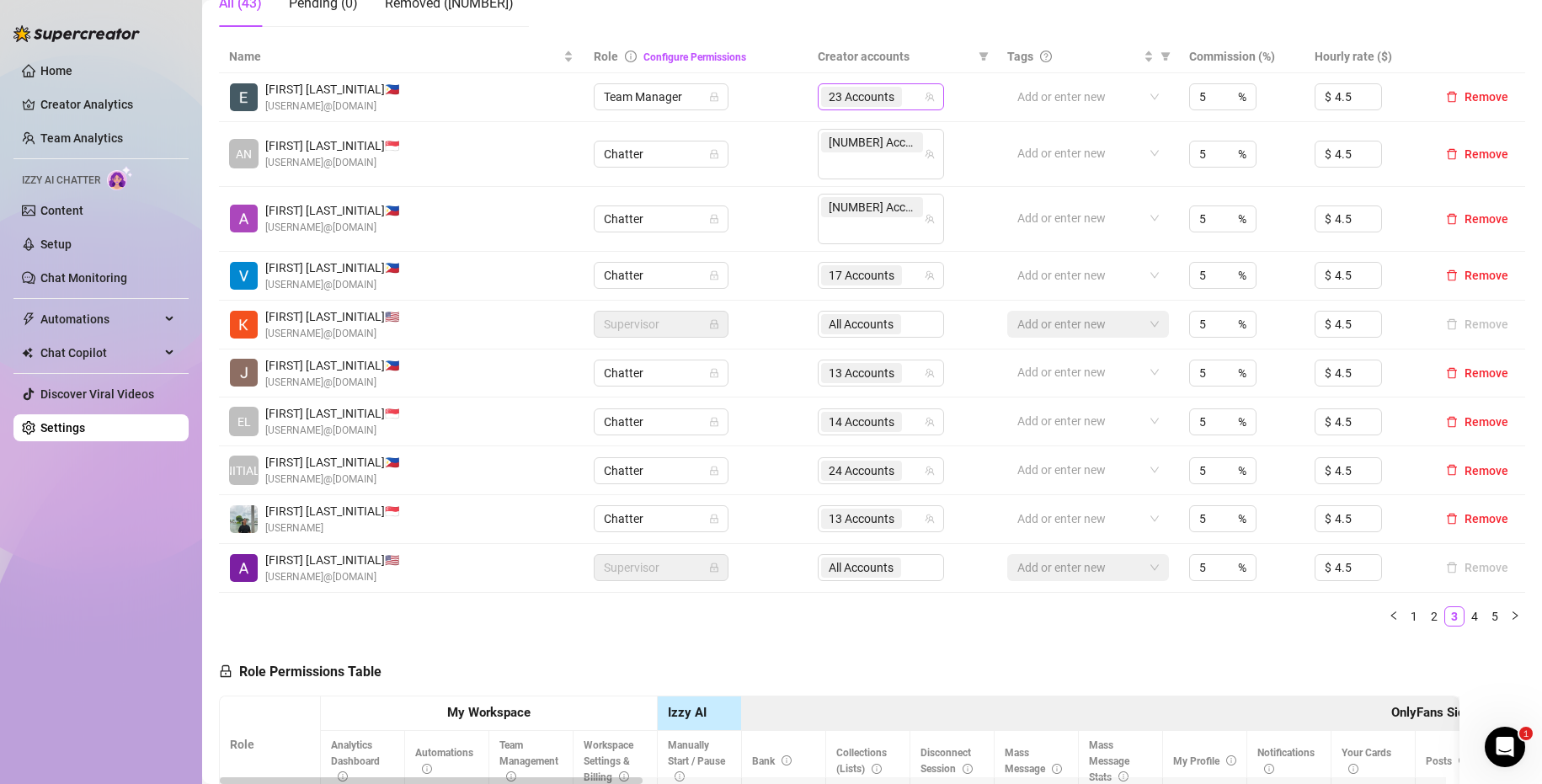 click on "23 Accounts" at bounding box center (872, 97) 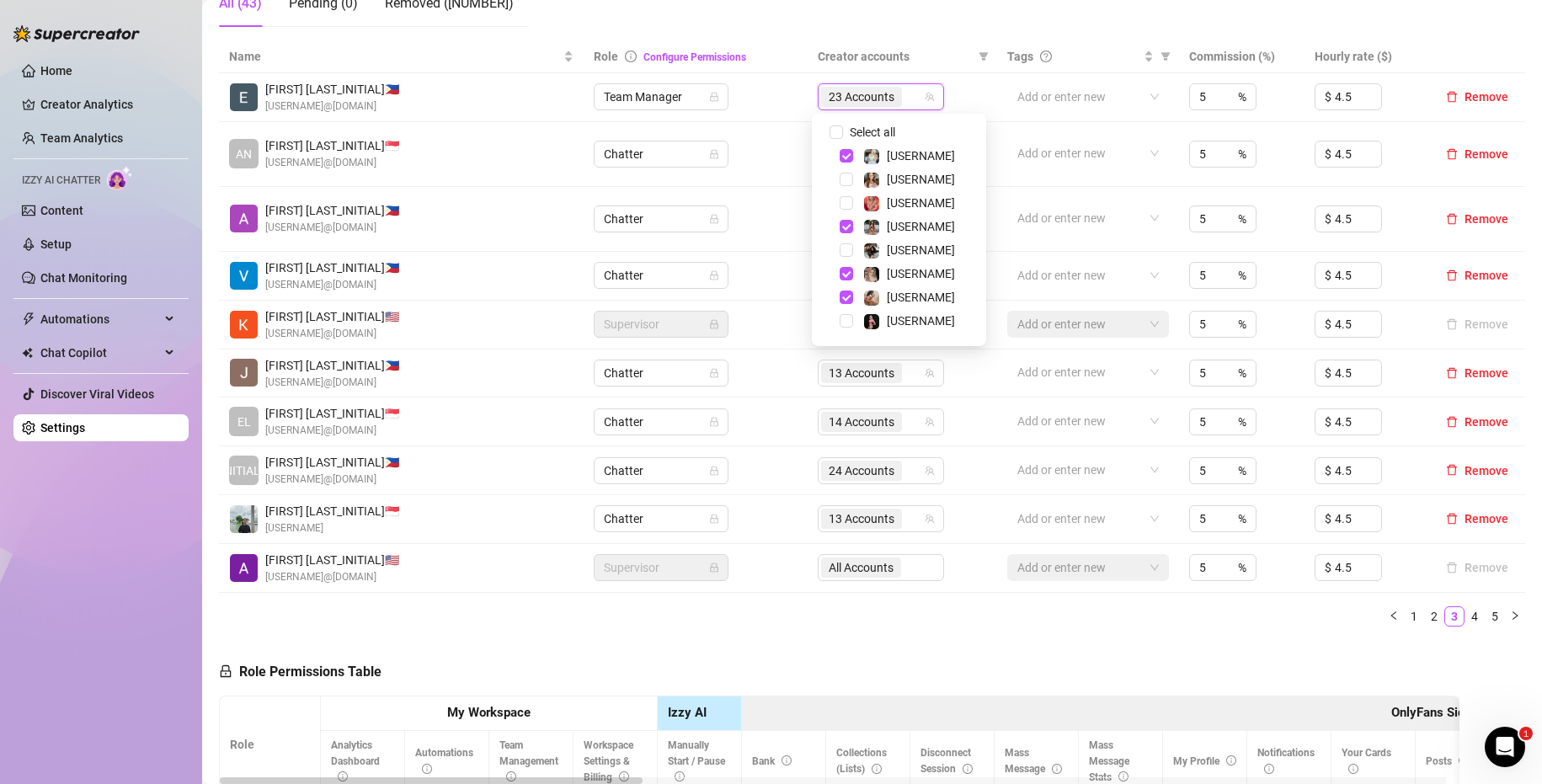 click on "Select all" at bounding box center (872, 132) 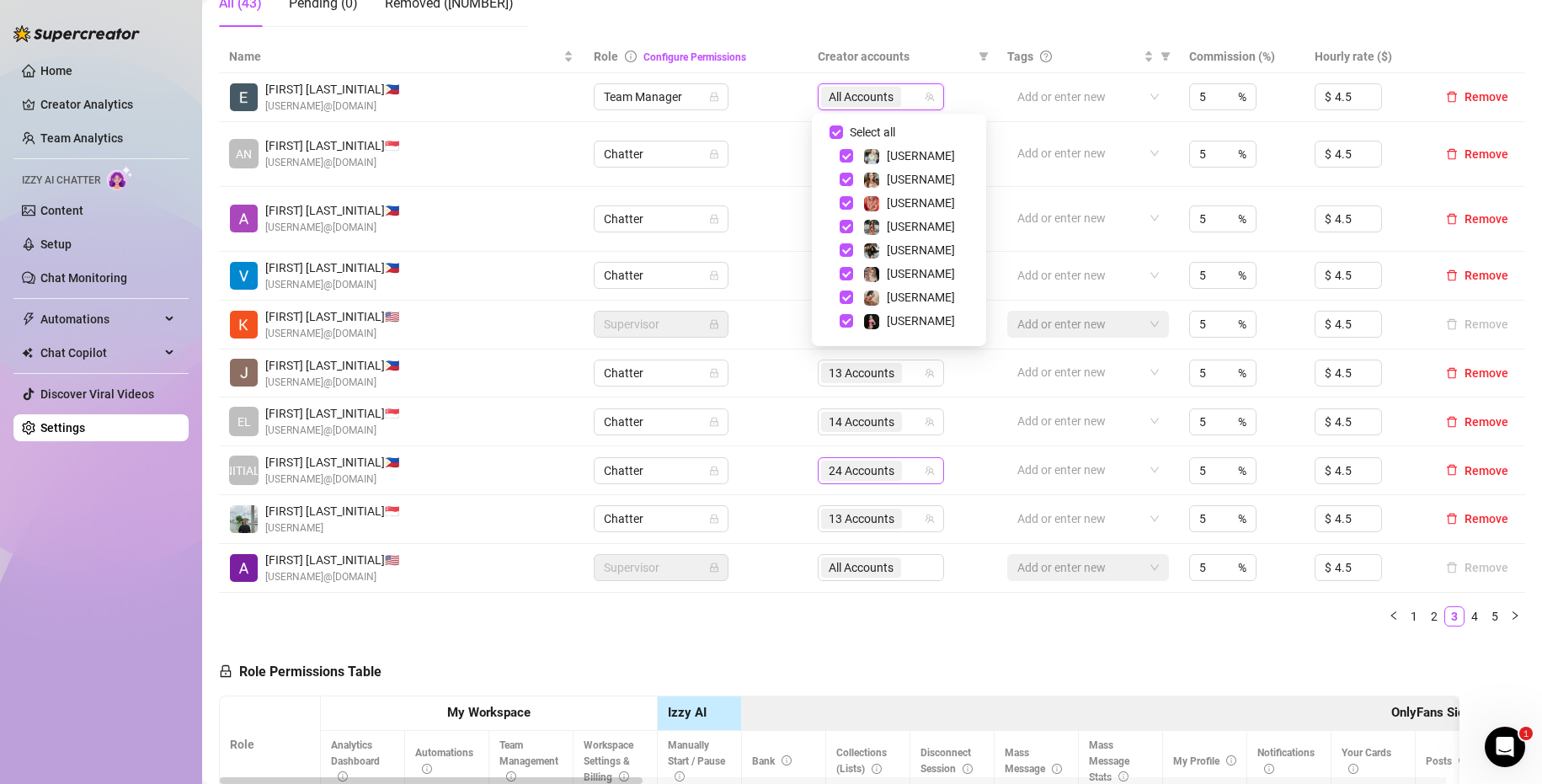 click on "24 Accounts" at bounding box center (872, 471) 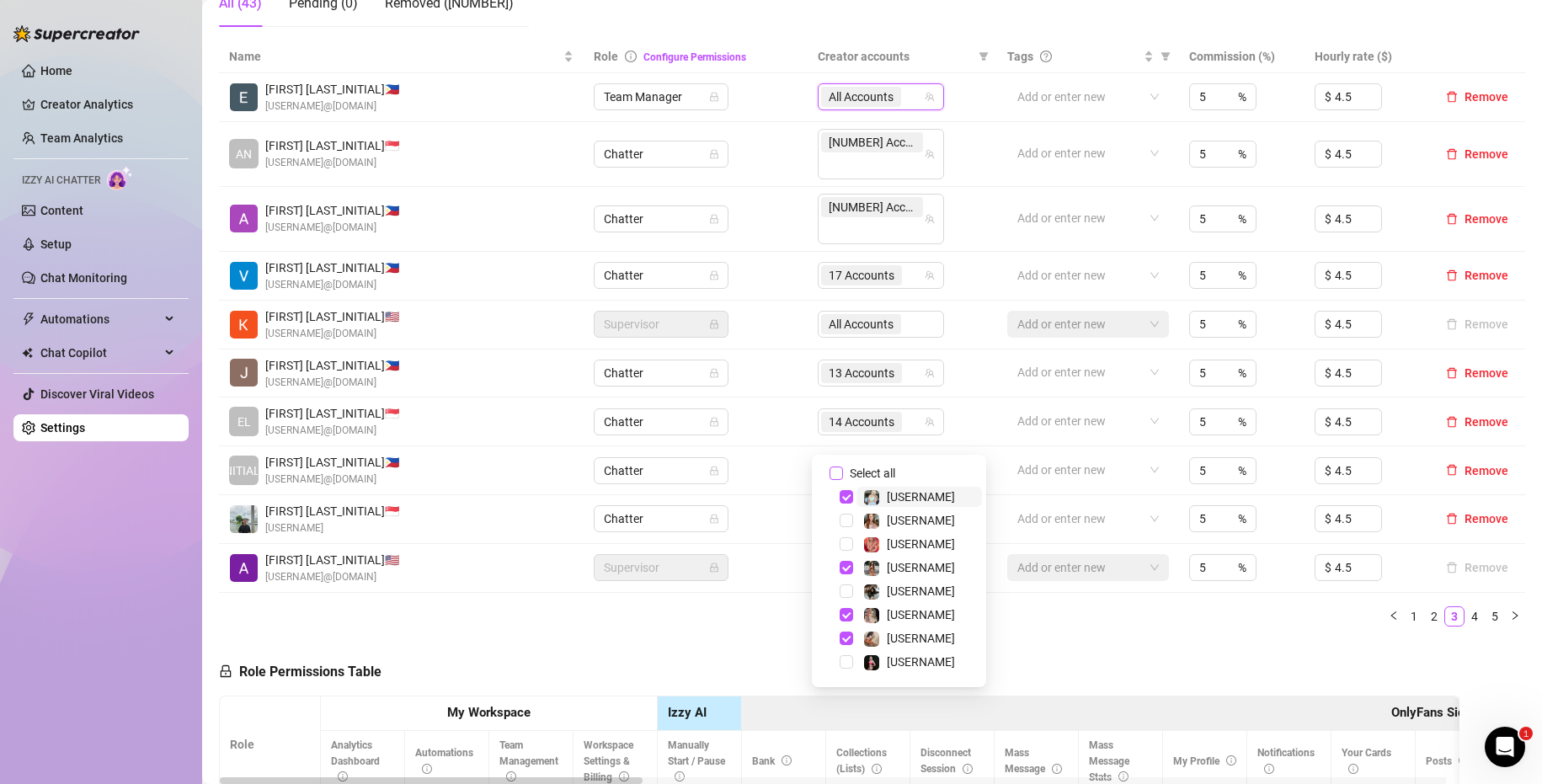 click on "Select all" at bounding box center (872, 473) 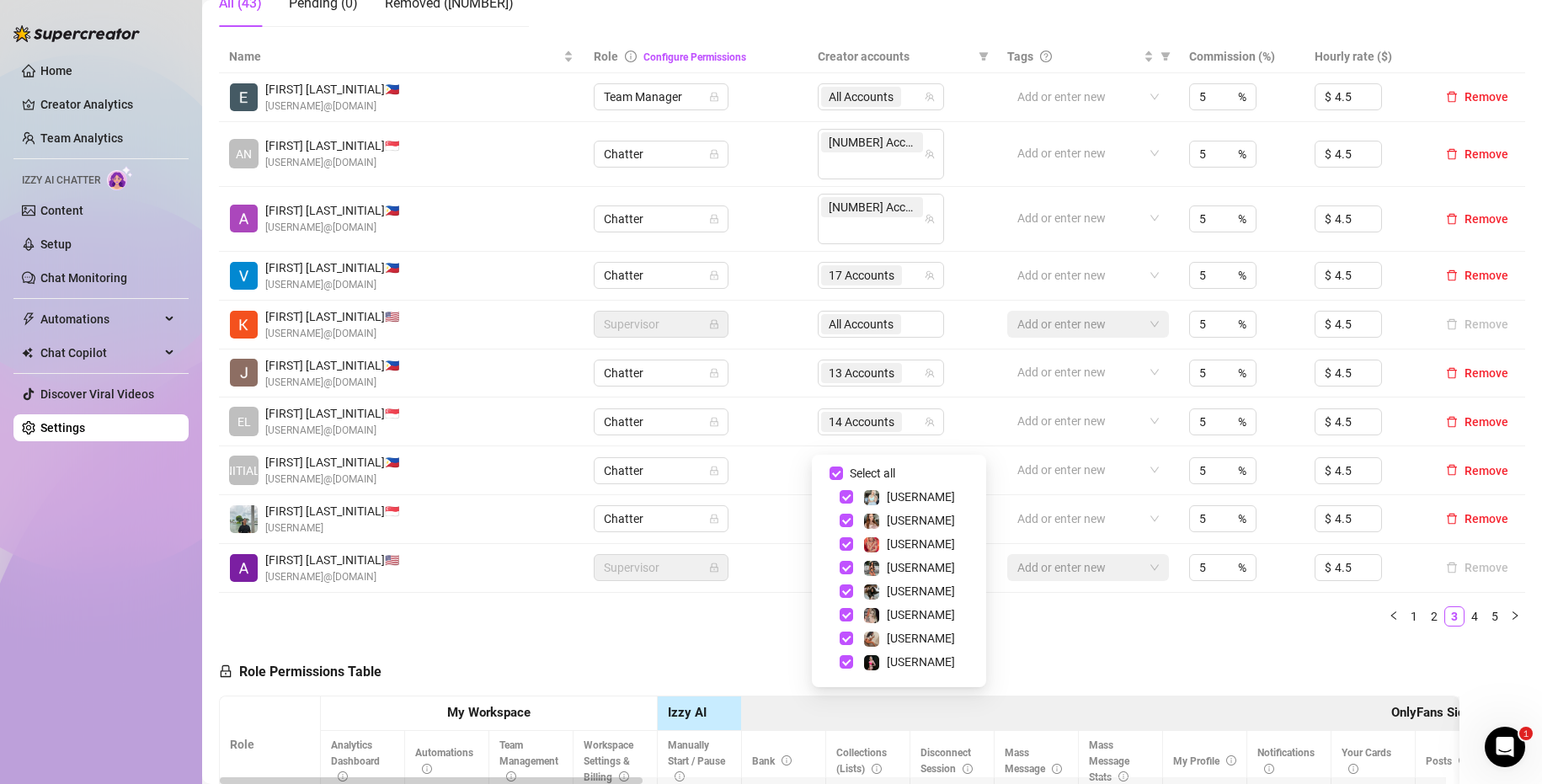 click on "[FIRST] [LAST_INITIAL]  [COUNTRY_CODE]
[USERNAME]@[DOMAIN]
[FIRST] [LAST_INITIAL]  [COUNTRY_CODE]
[FIRST] [LAST_INITIAL]  [COUNTRY_CODE]
[FIRST] [LAST_INITIAL]  [COUNTRY_CODE]
[FIRST] [LAST_INITIAL]  [COUNTRY_CODE]
[FIRST] [LAST_INITIAL]  [COUNTRY_CODE]
[FIRST] [LAST_INITIAL]  [COUNTRY_CODE]
[FIRST] [LAST_INITIAL]  [COUNTRY_CODE]
[FIRST] [LAST_INITIAL]  [COUNTRY_CODE]" at bounding box center [872, 340] 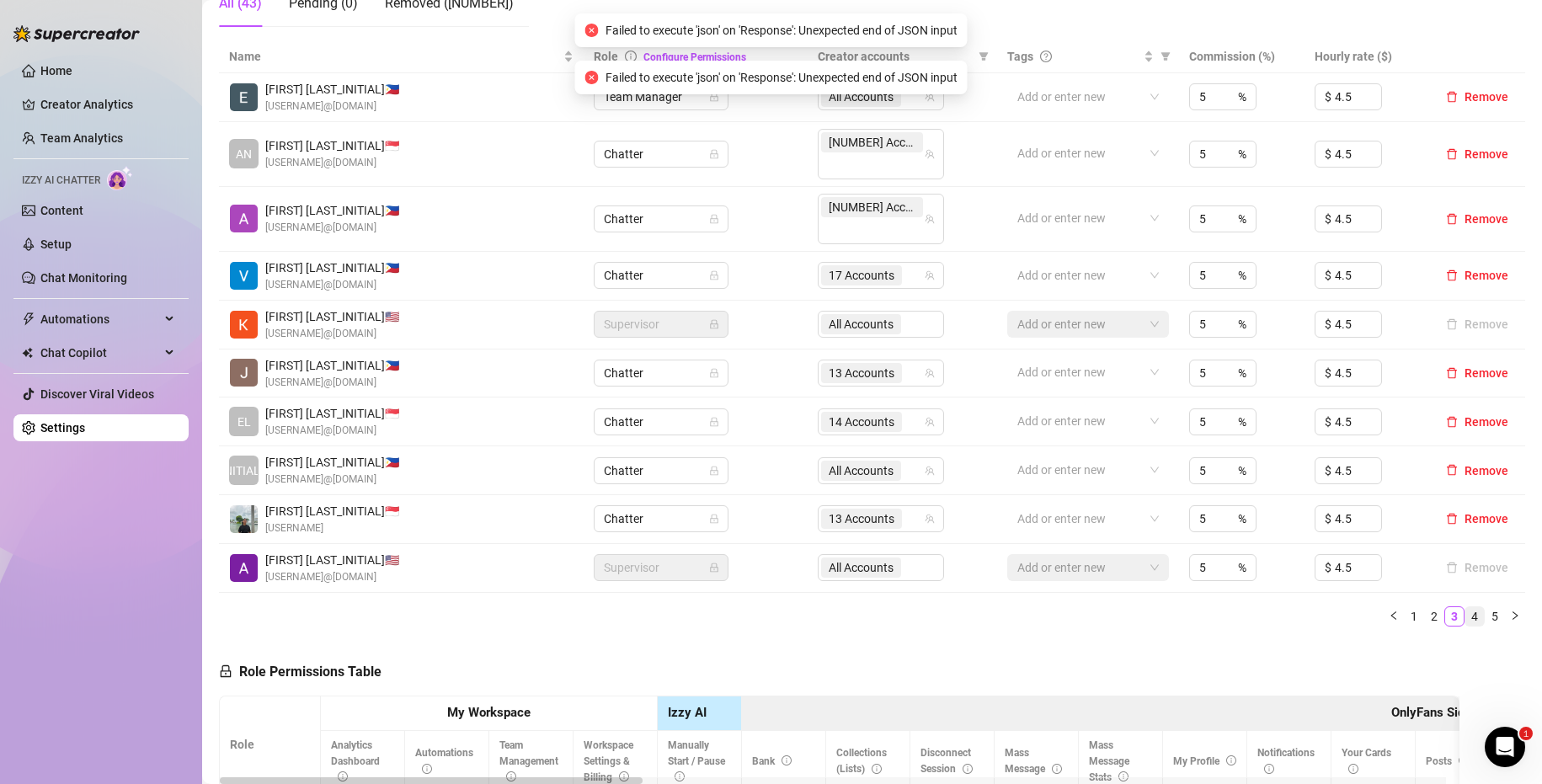 click on "4" at bounding box center (1475, 616) 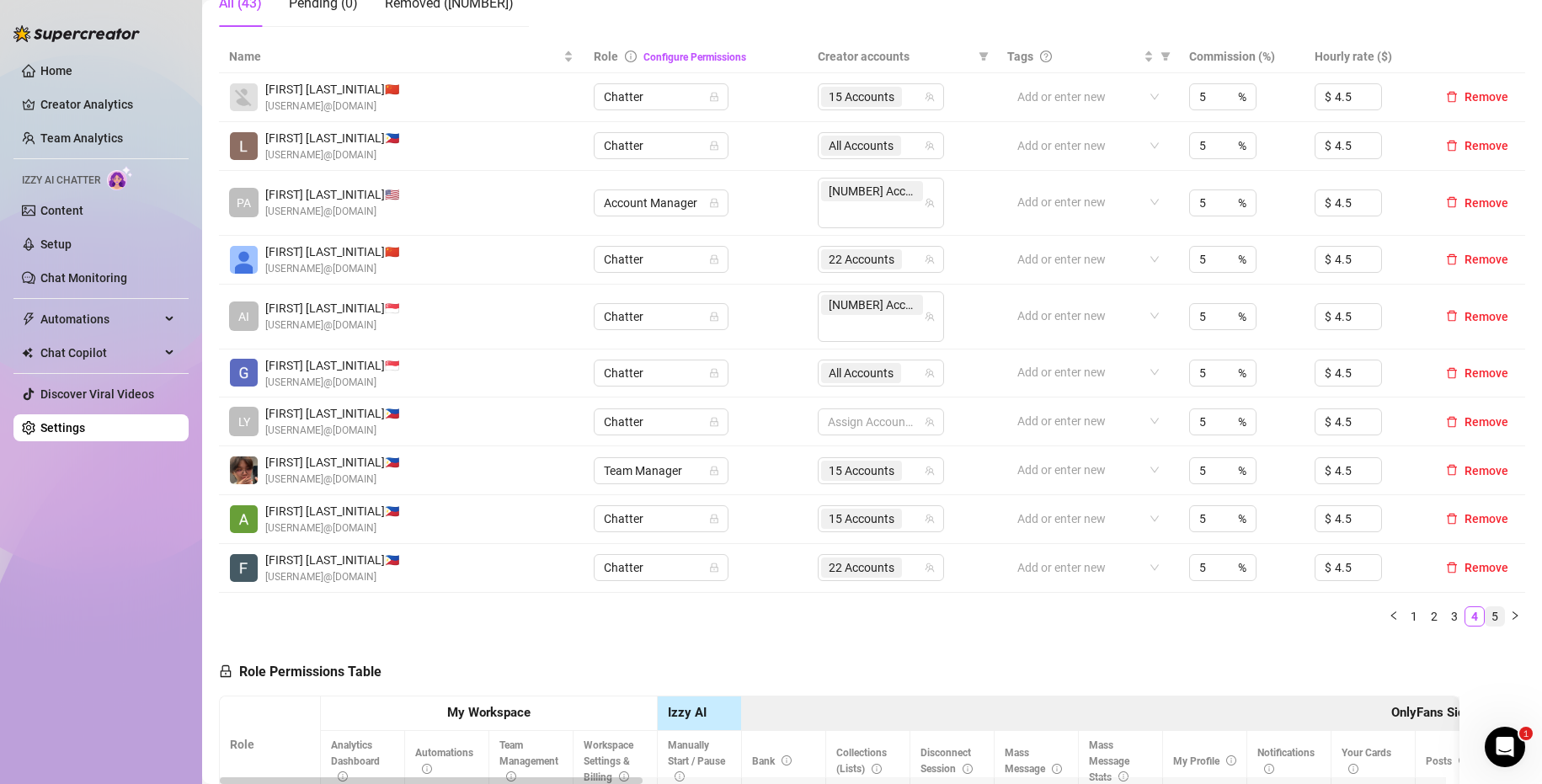 click on "5" at bounding box center (1495, 616) 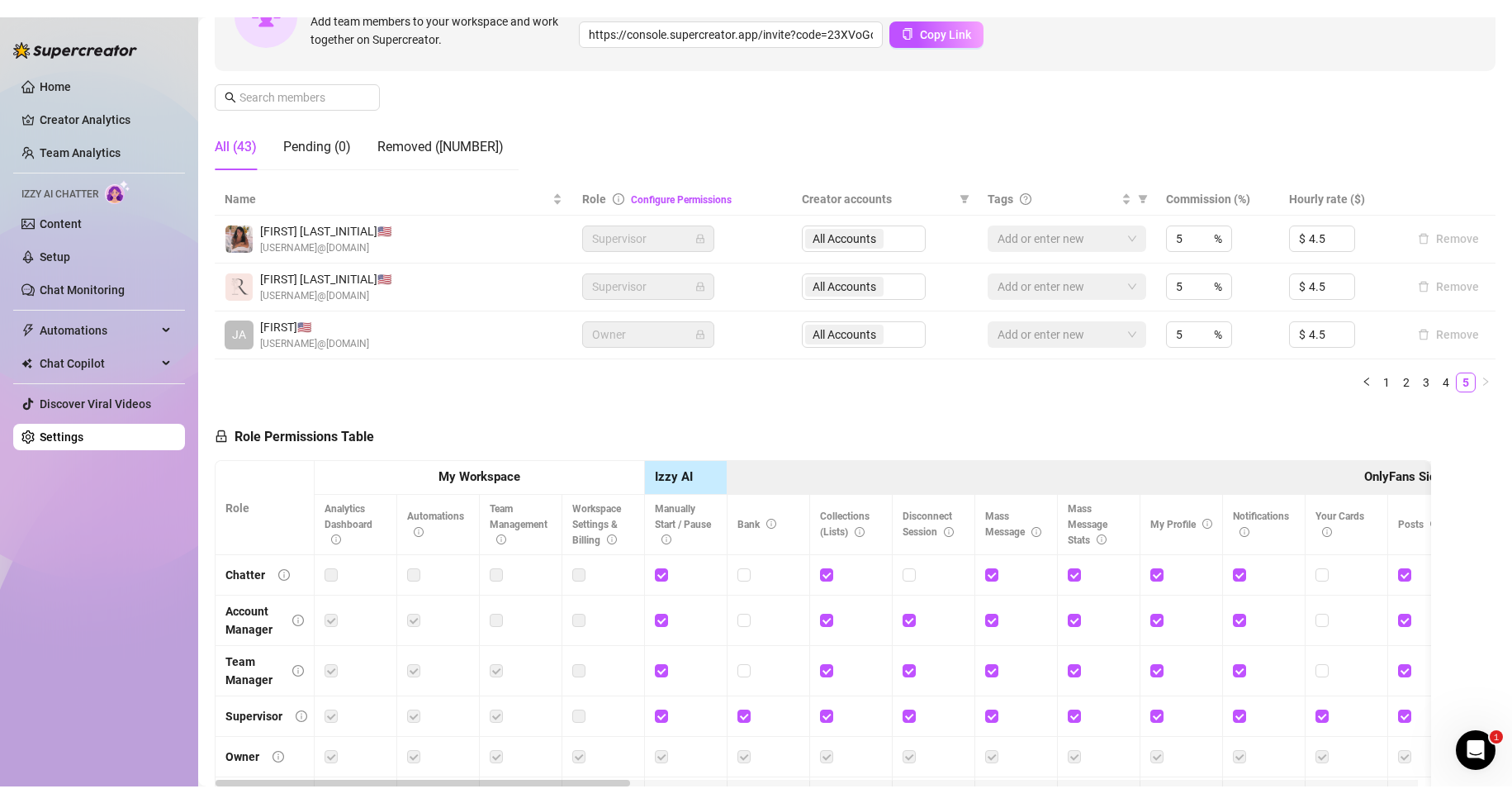 scroll, scrollTop: 165, scrollLeft: 0, axis: vertical 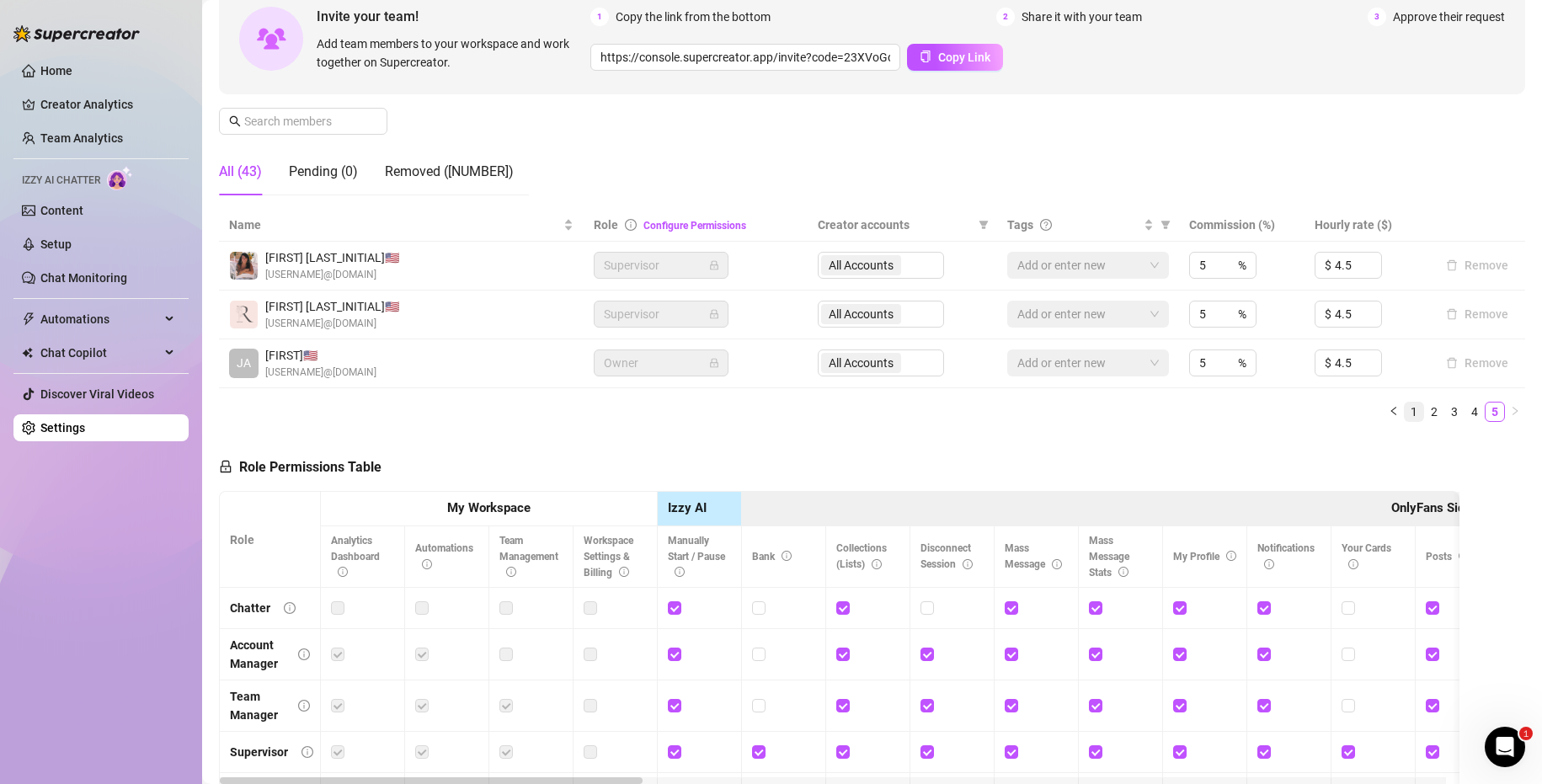 click on "1" at bounding box center [1414, 412] 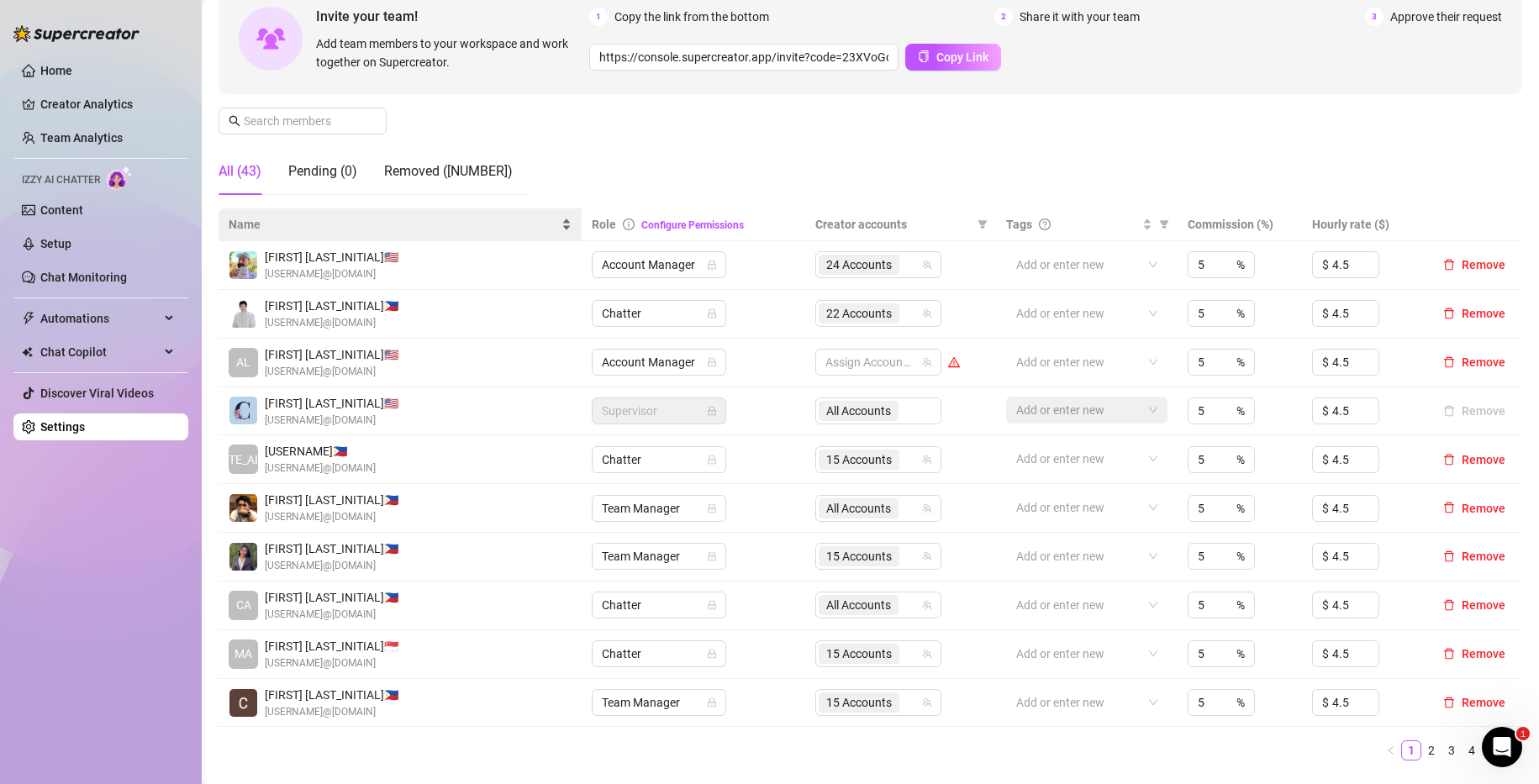 click on "Name" at bounding box center (393, 224) 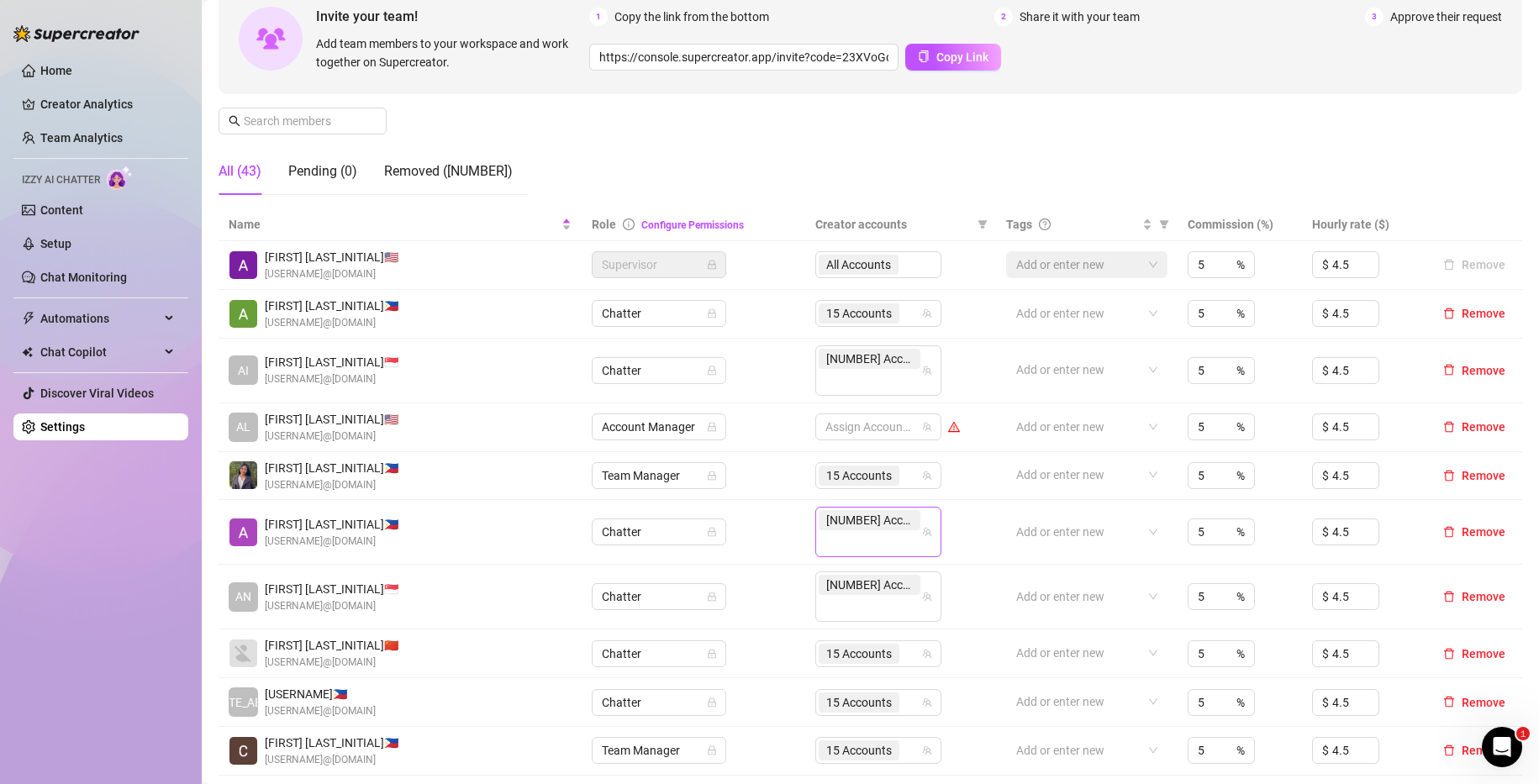 click on "[NUMBER] Accounts" at bounding box center [869, 532] 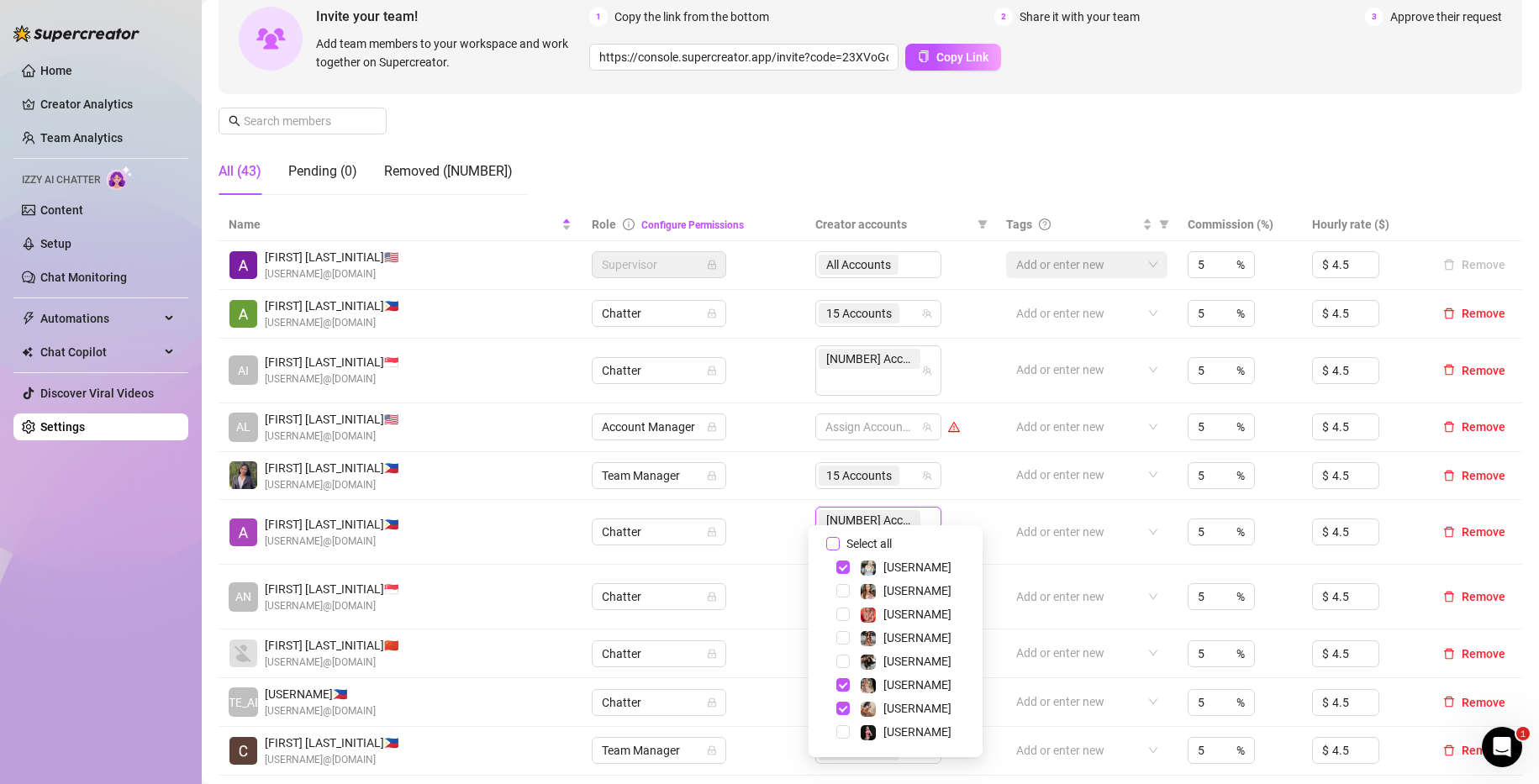 click on "Select all" at bounding box center (869, 544) 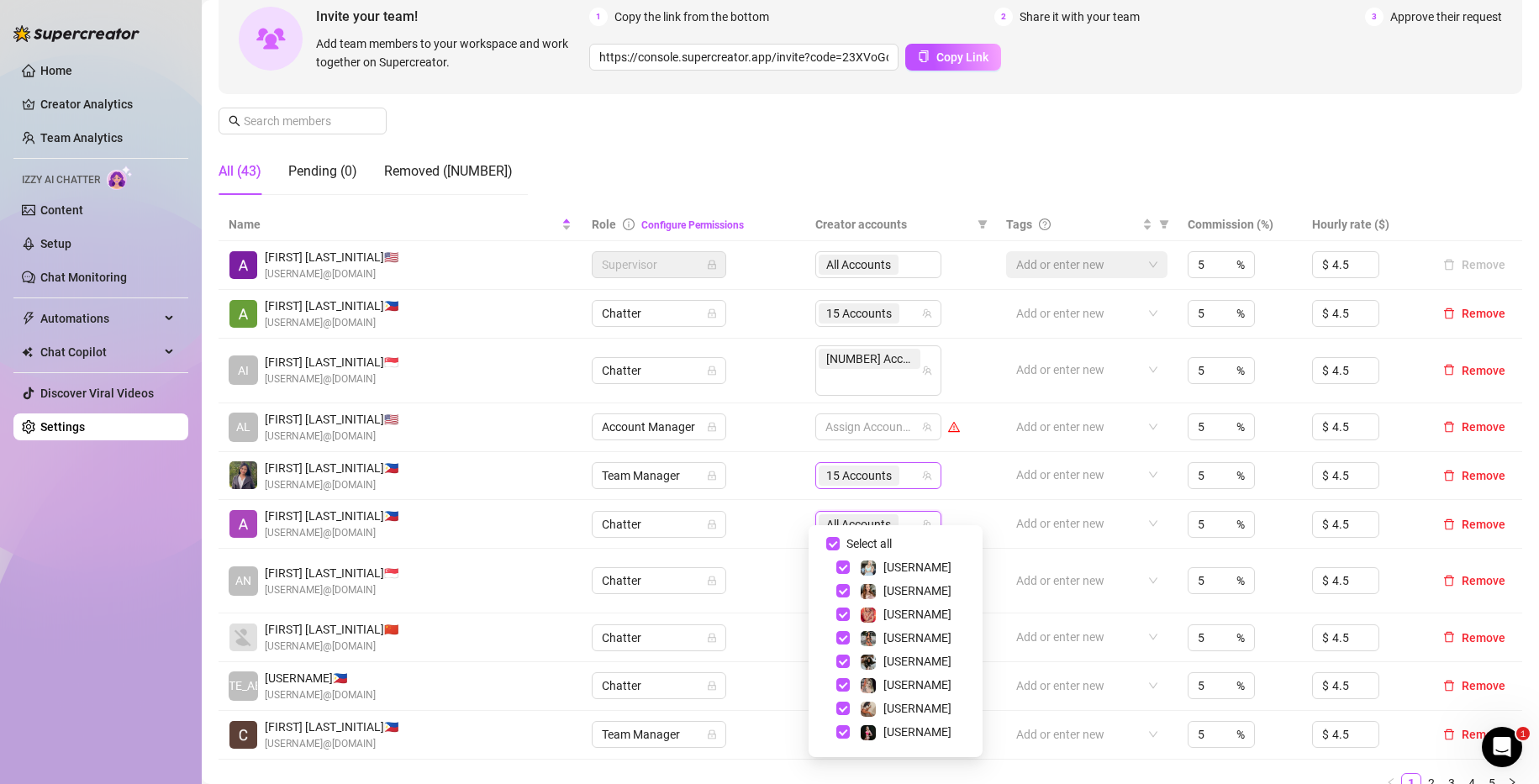 click on "15 Accounts" at bounding box center (859, 476) 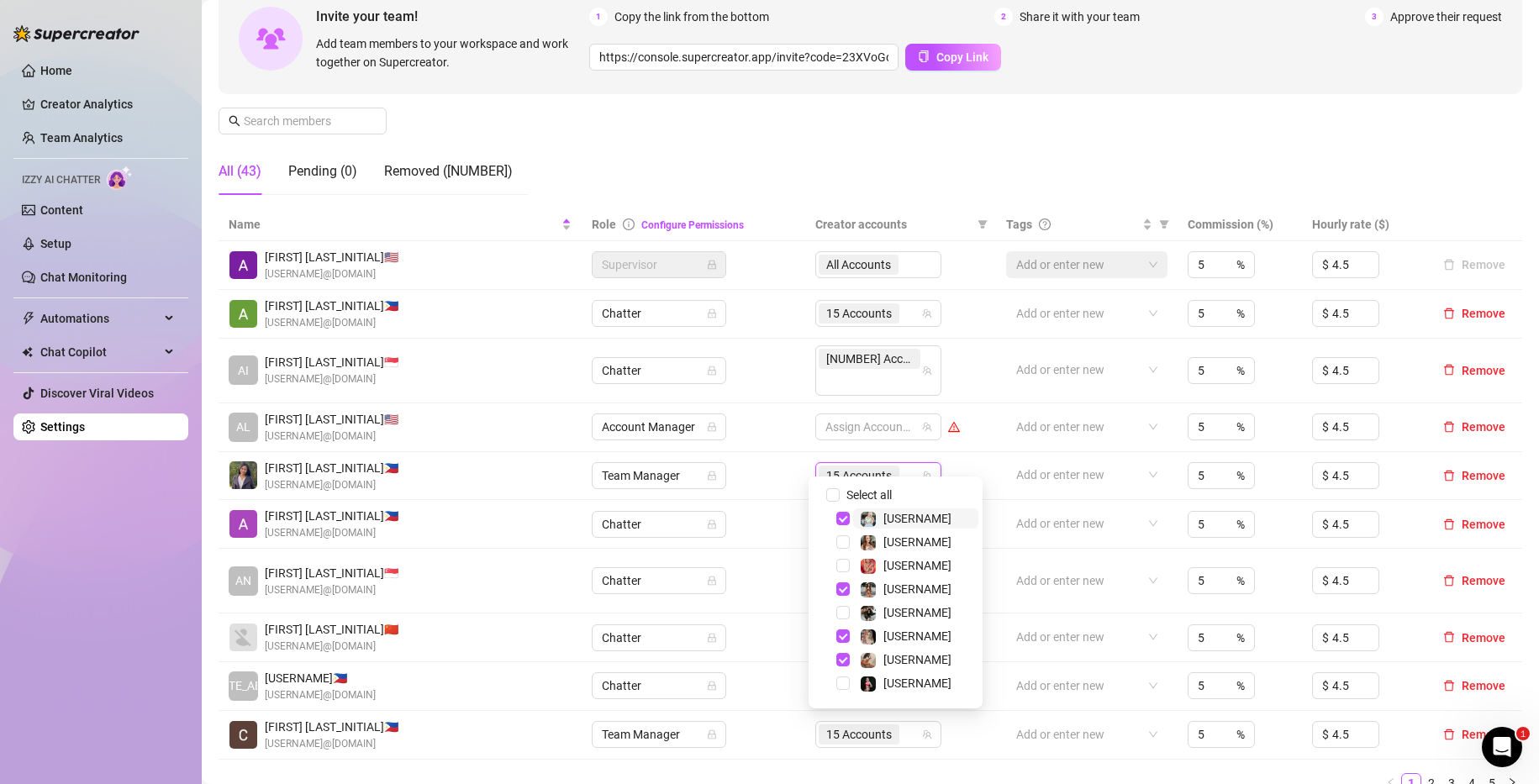 click at bounding box center (904, 476) 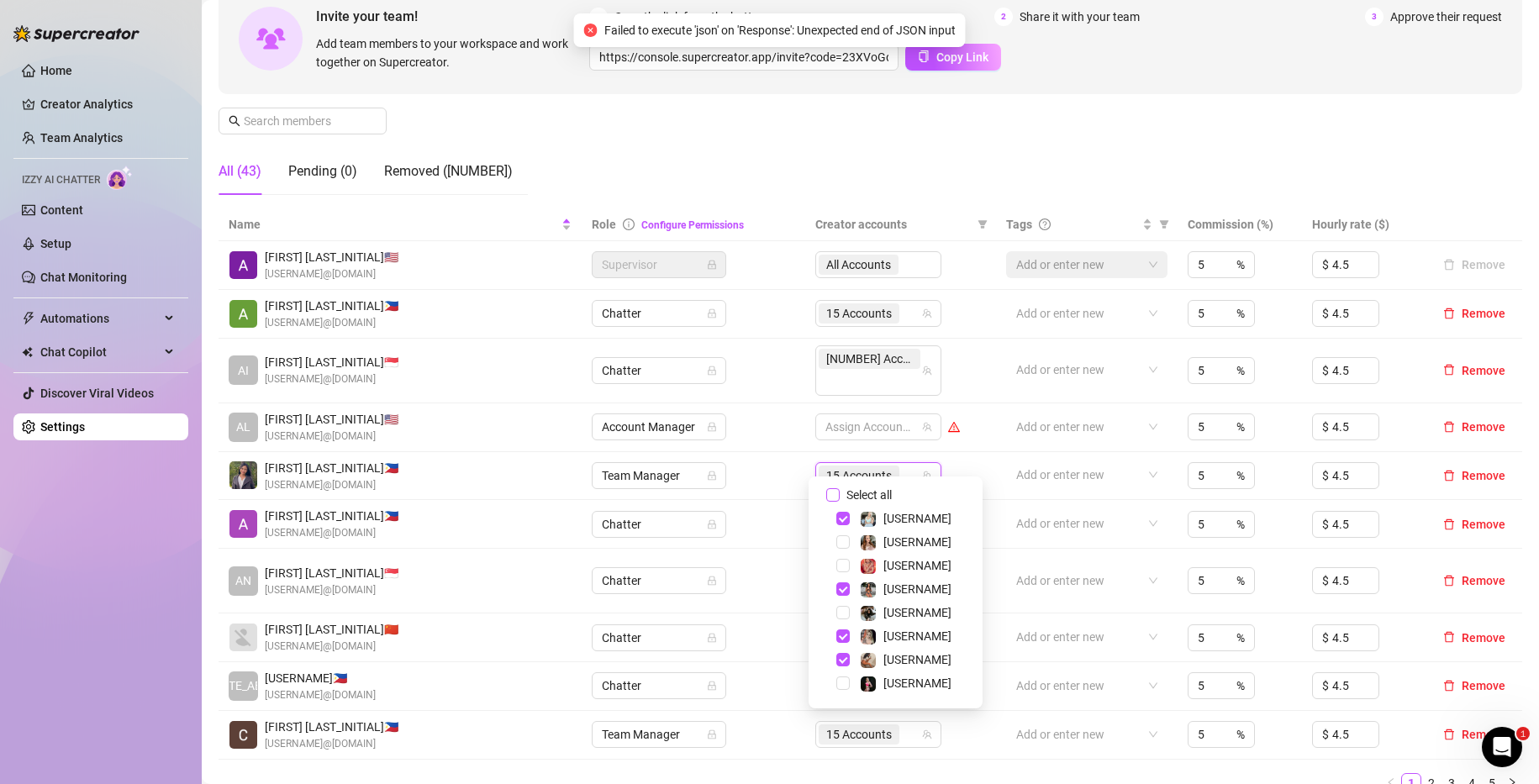 click on "Select all" at bounding box center [869, 495] 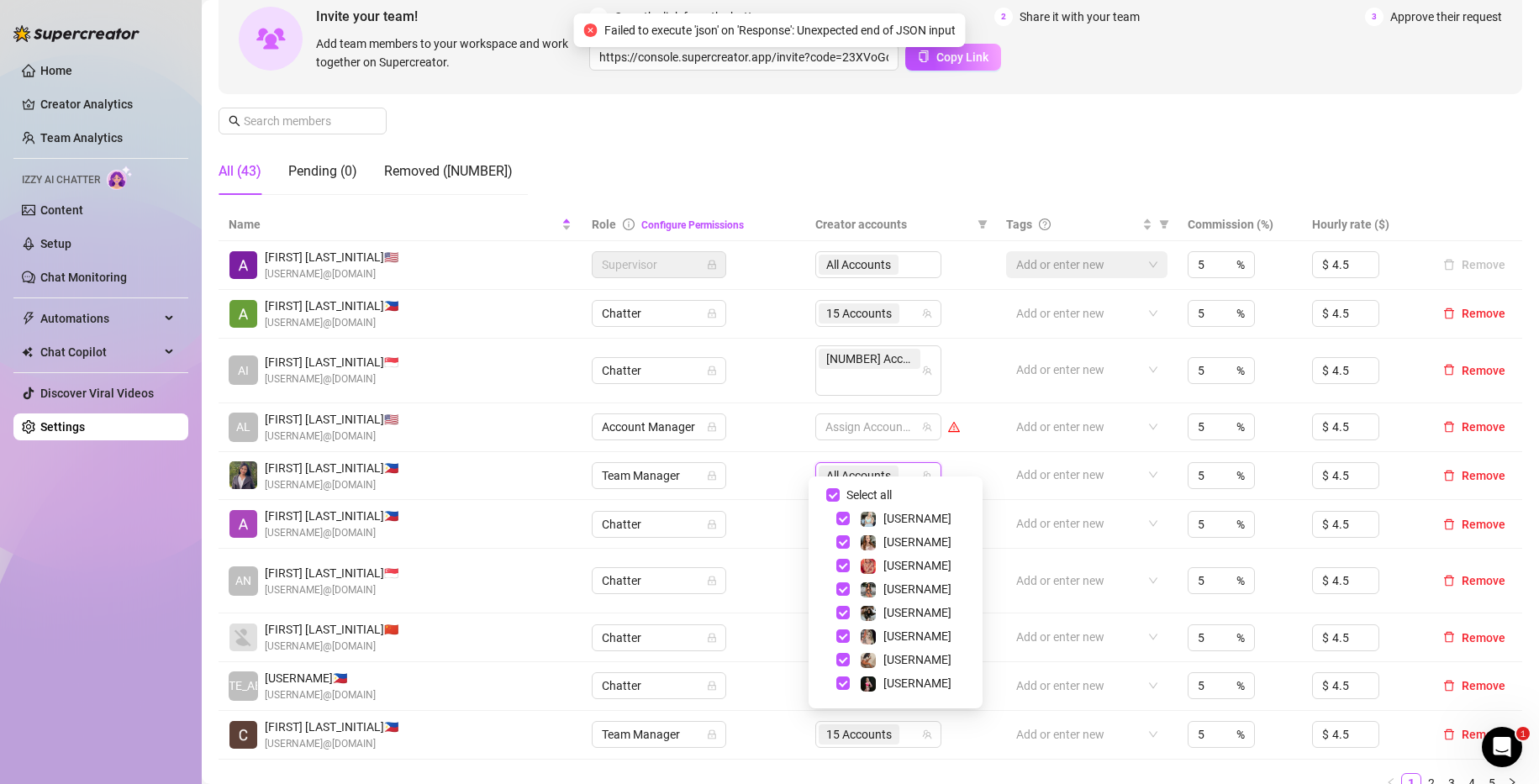 click on "Account Manager" at bounding box center (693, 428) 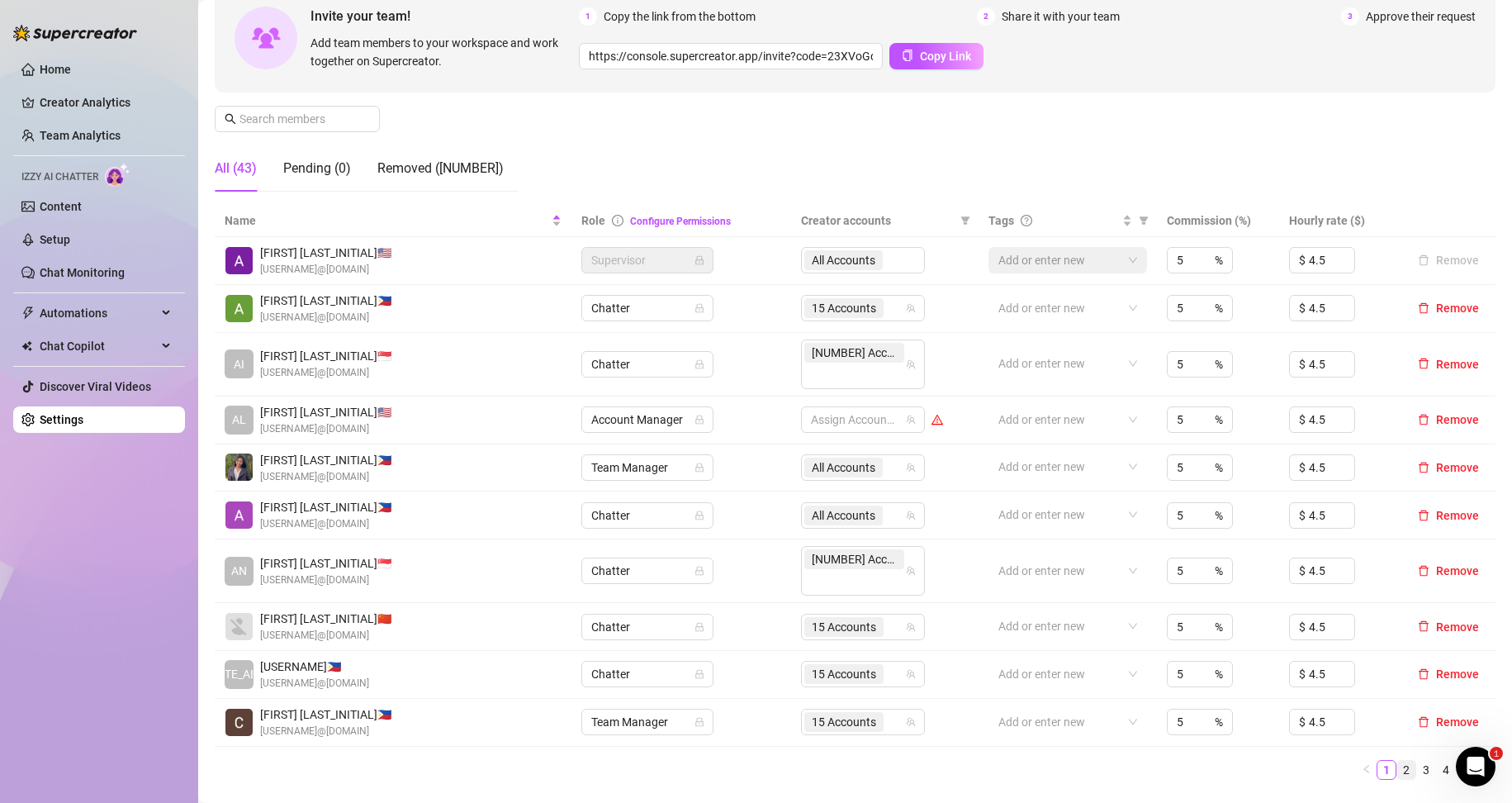 click on "2" at bounding box center (1406, 770) 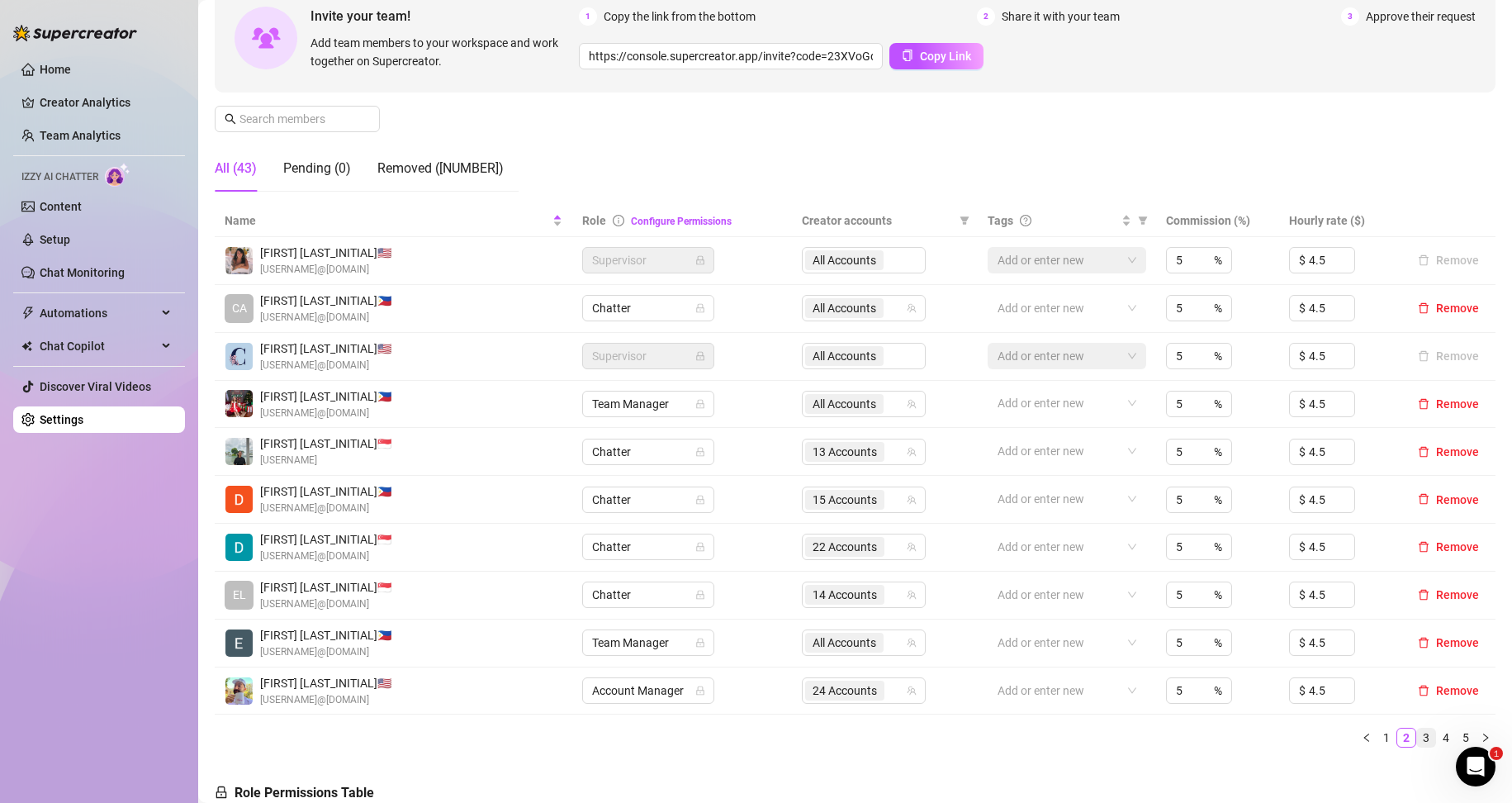 click on "3" at bounding box center [1426, 738] 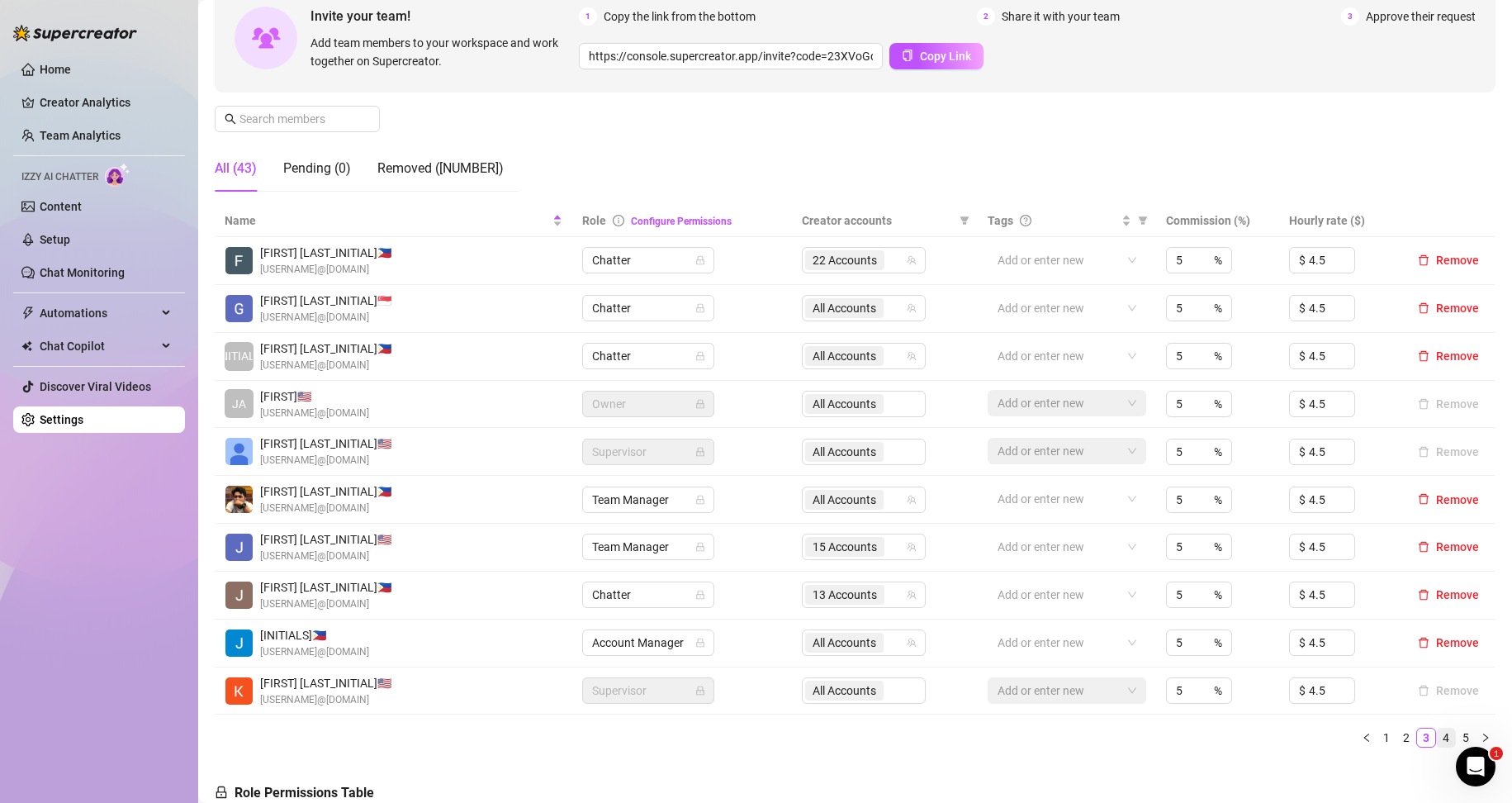 click on "4" at bounding box center (1446, 738) 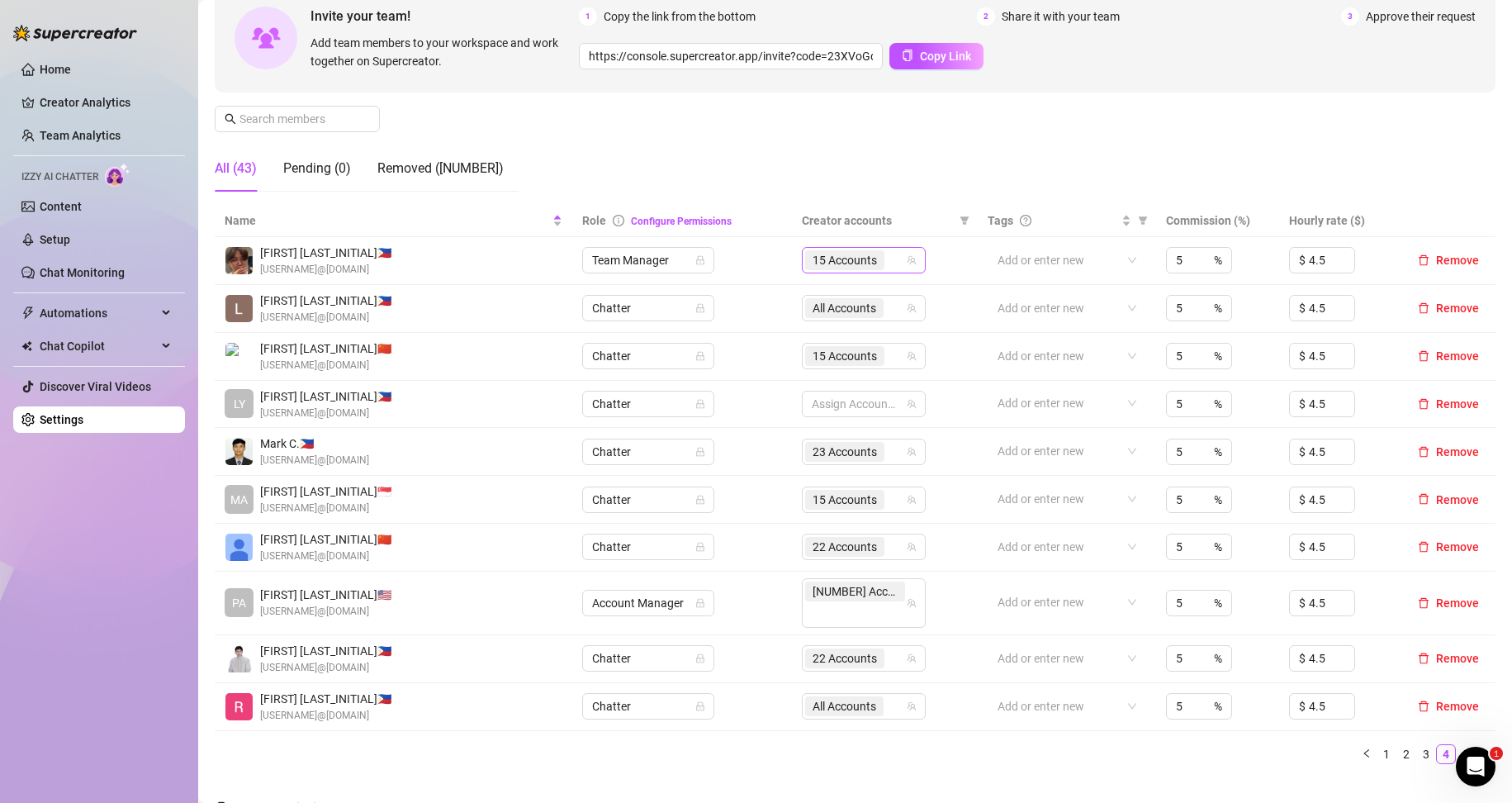 click on "15 Accounts" at bounding box center [864, 260] 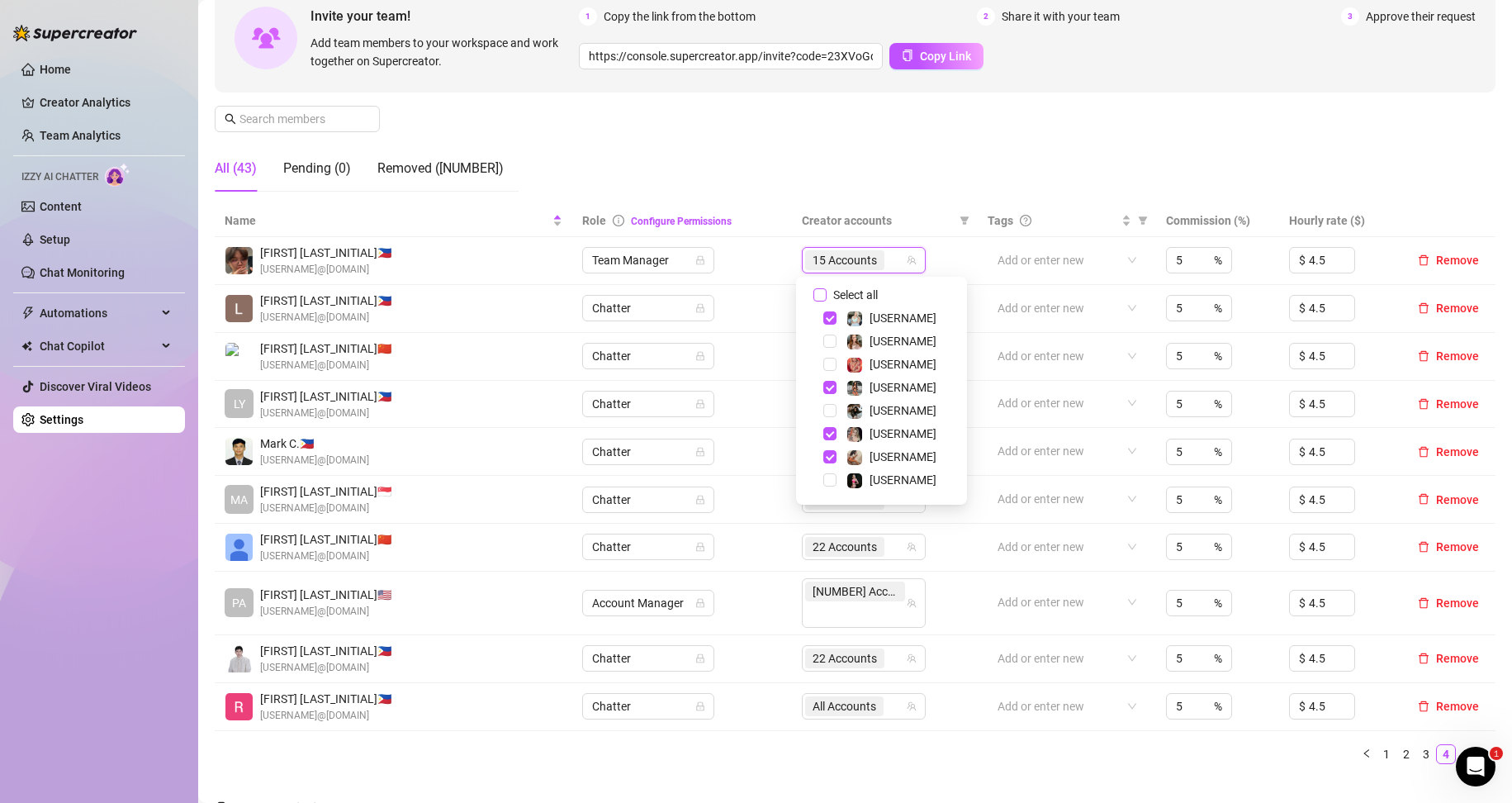 click on "Select all" at bounding box center [856, 295] 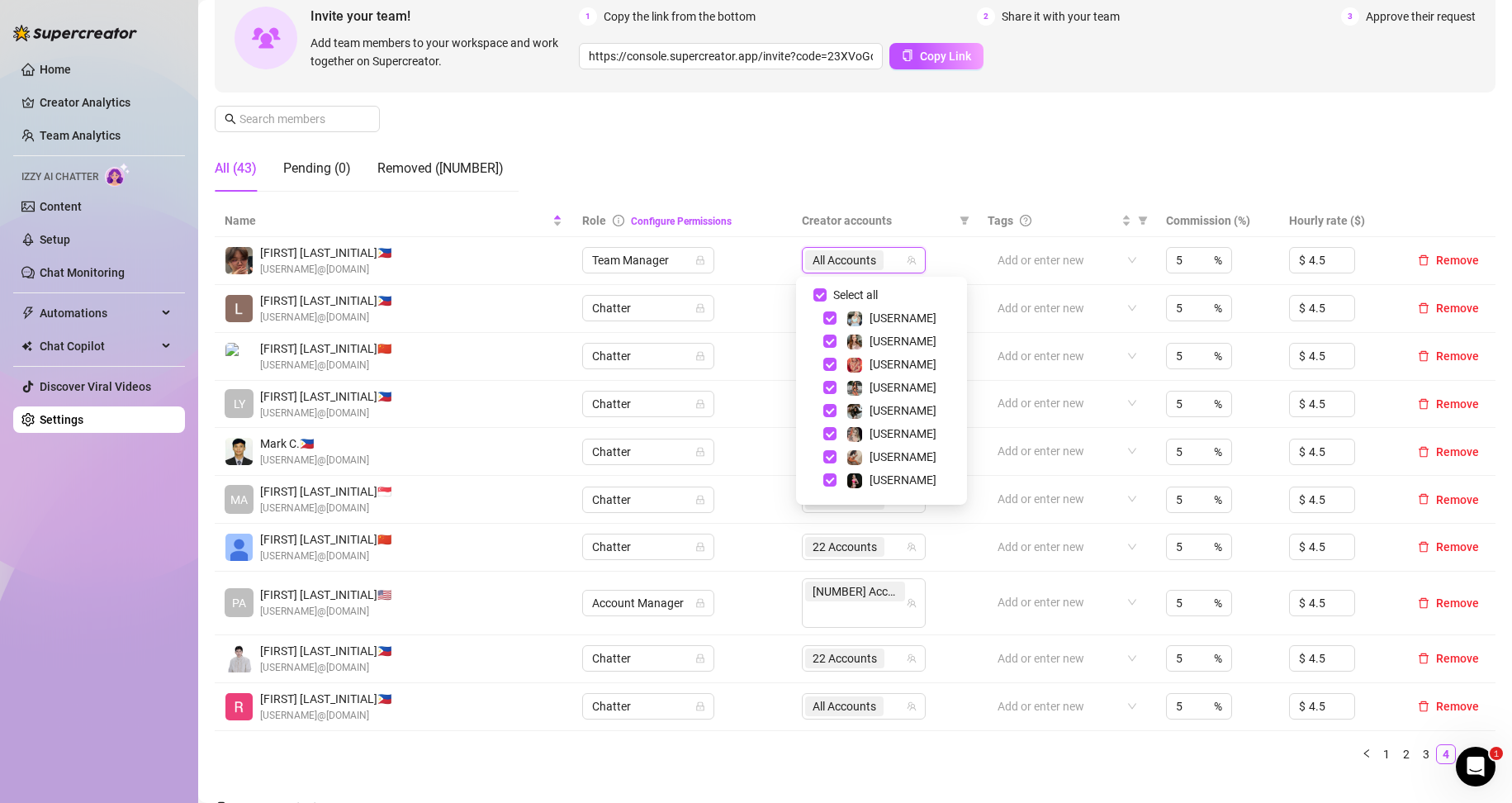 click on "All ([NUMBER]) Pending ([NUMBER]) Removed ([NUMBER])" at bounding box center (855, 67) 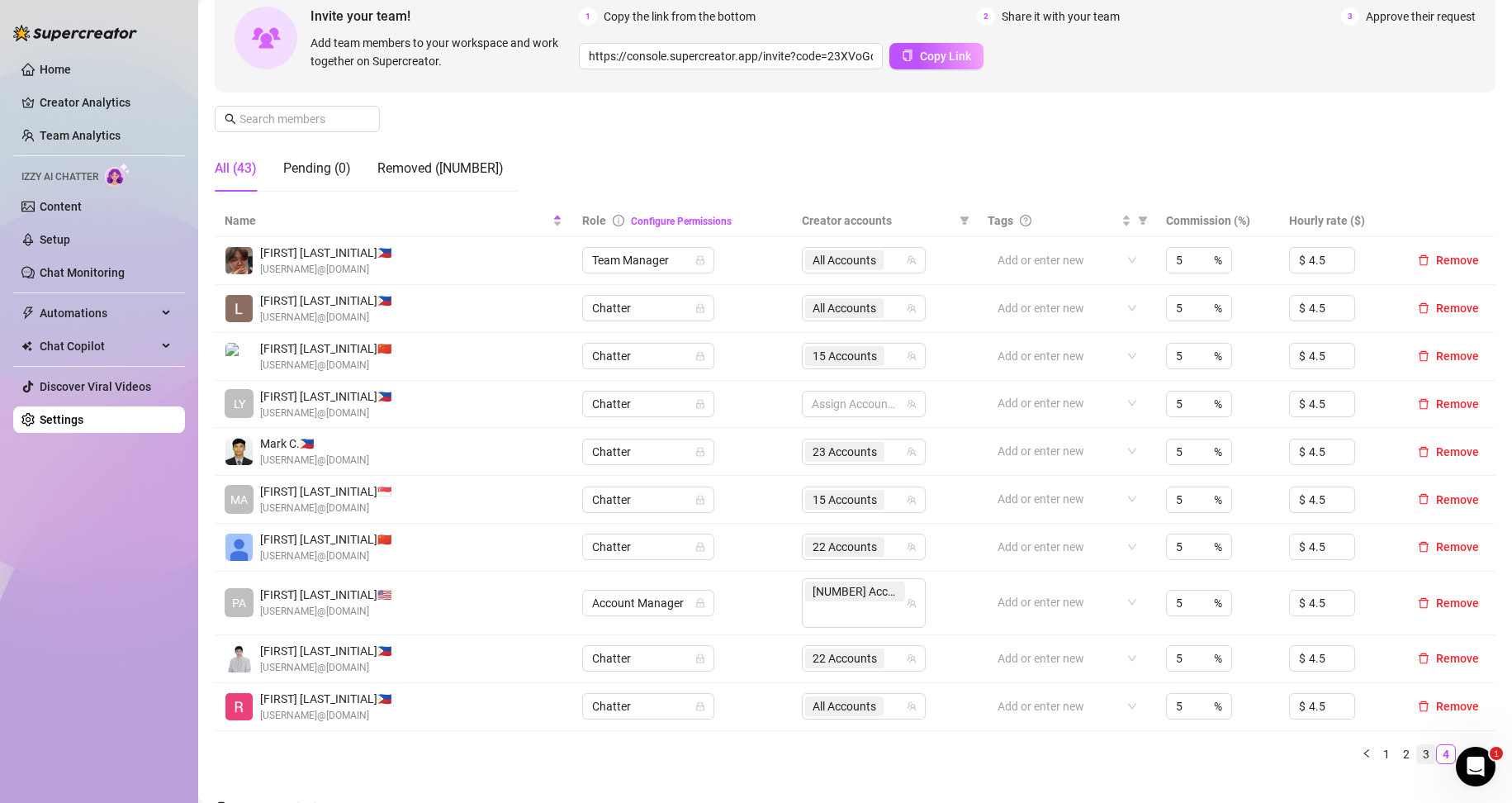click on "3" at bounding box center (1426, 754) 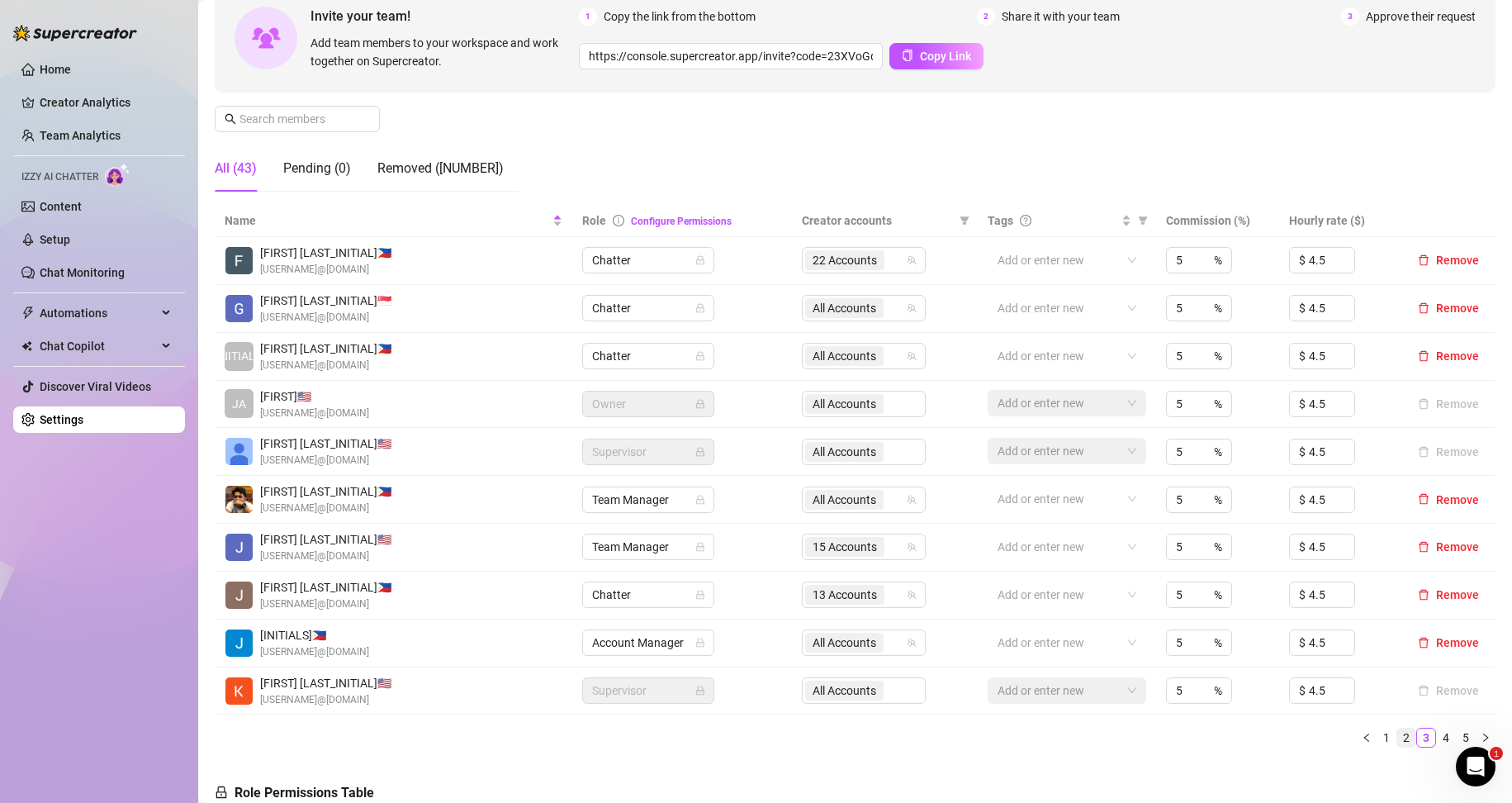 click on "2" at bounding box center [1406, 738] 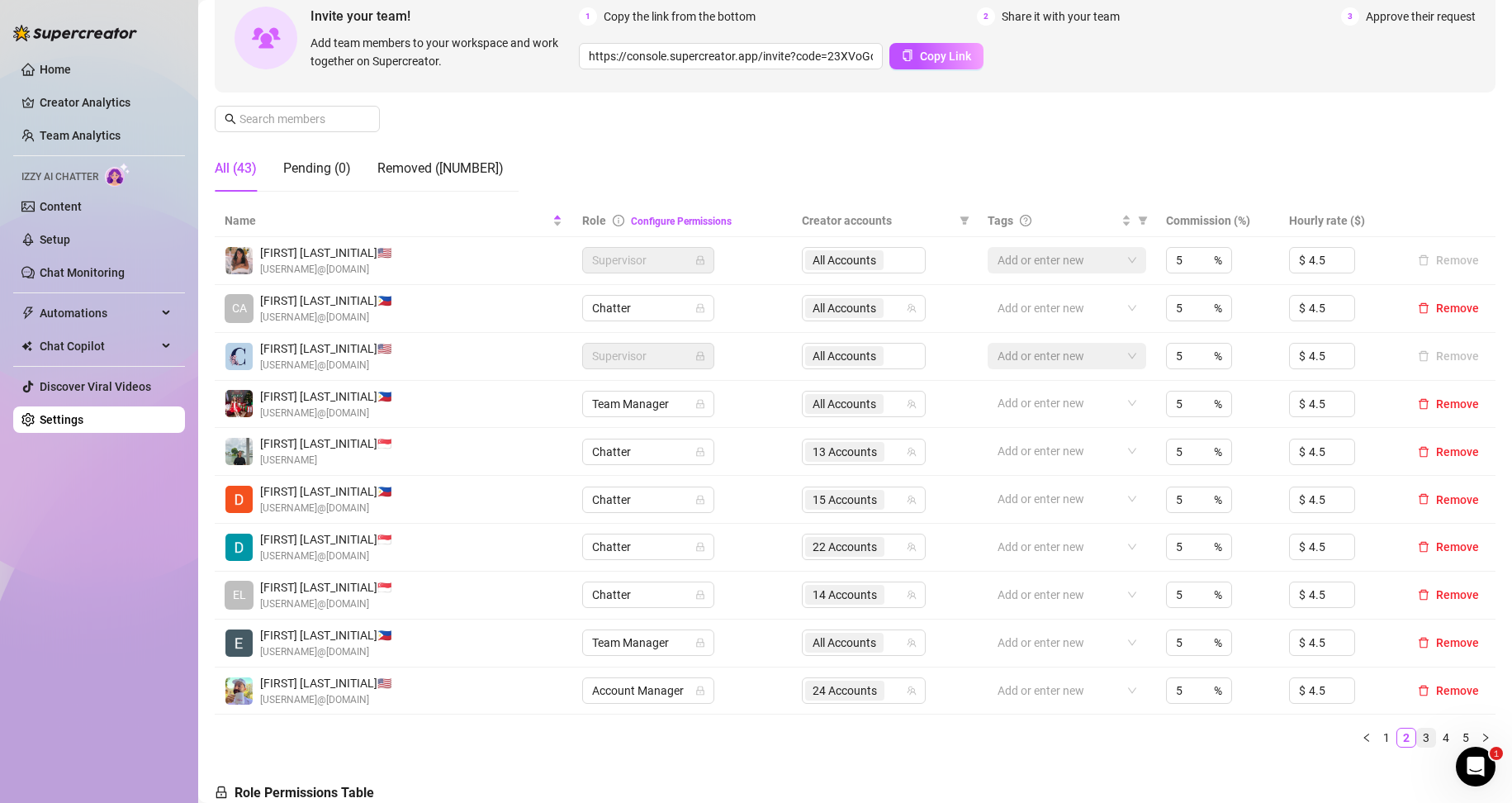 click on "3" at bounding box center (1426, 738) 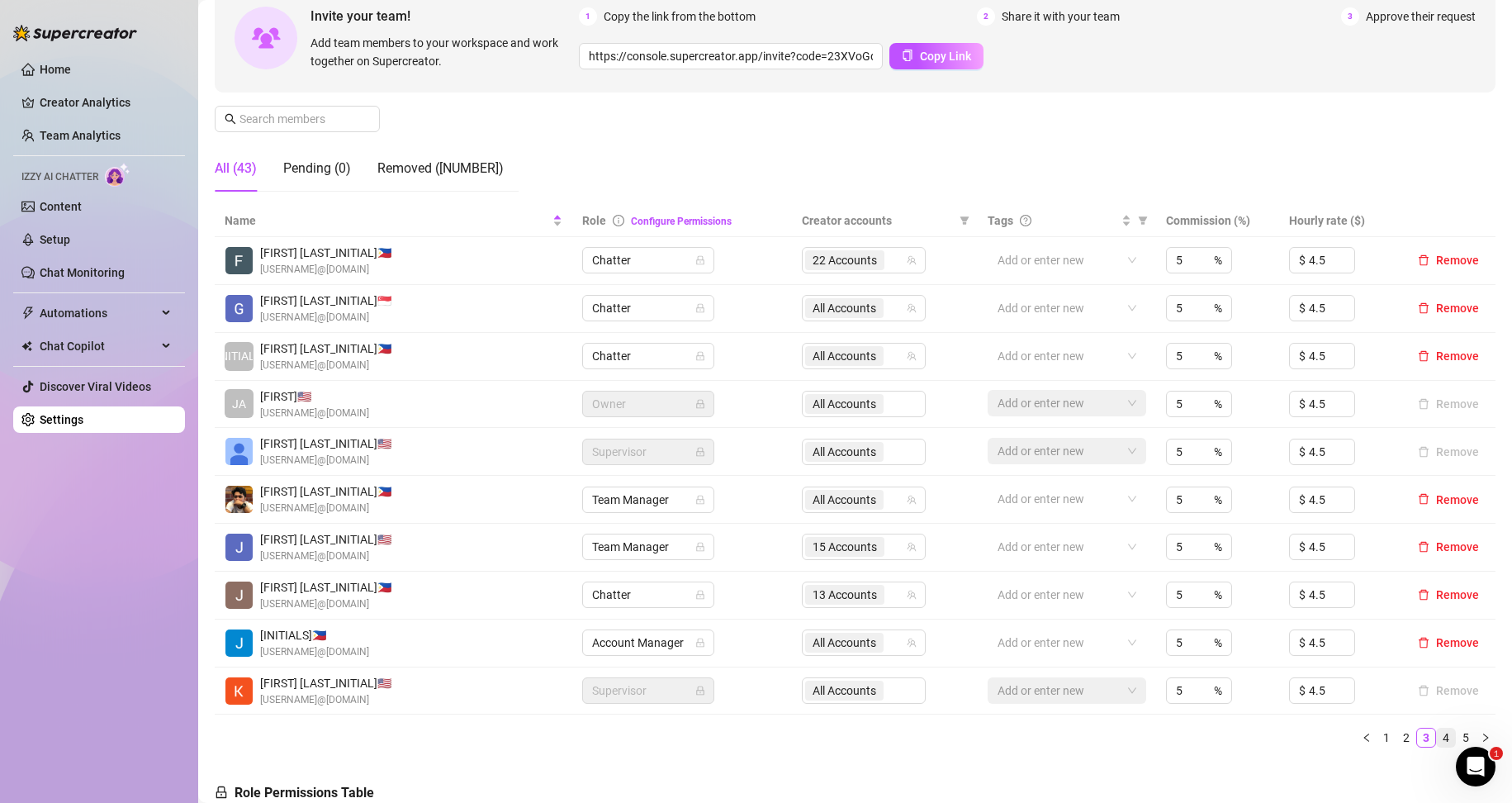 click on "4" at bounding box center (1446, 738) 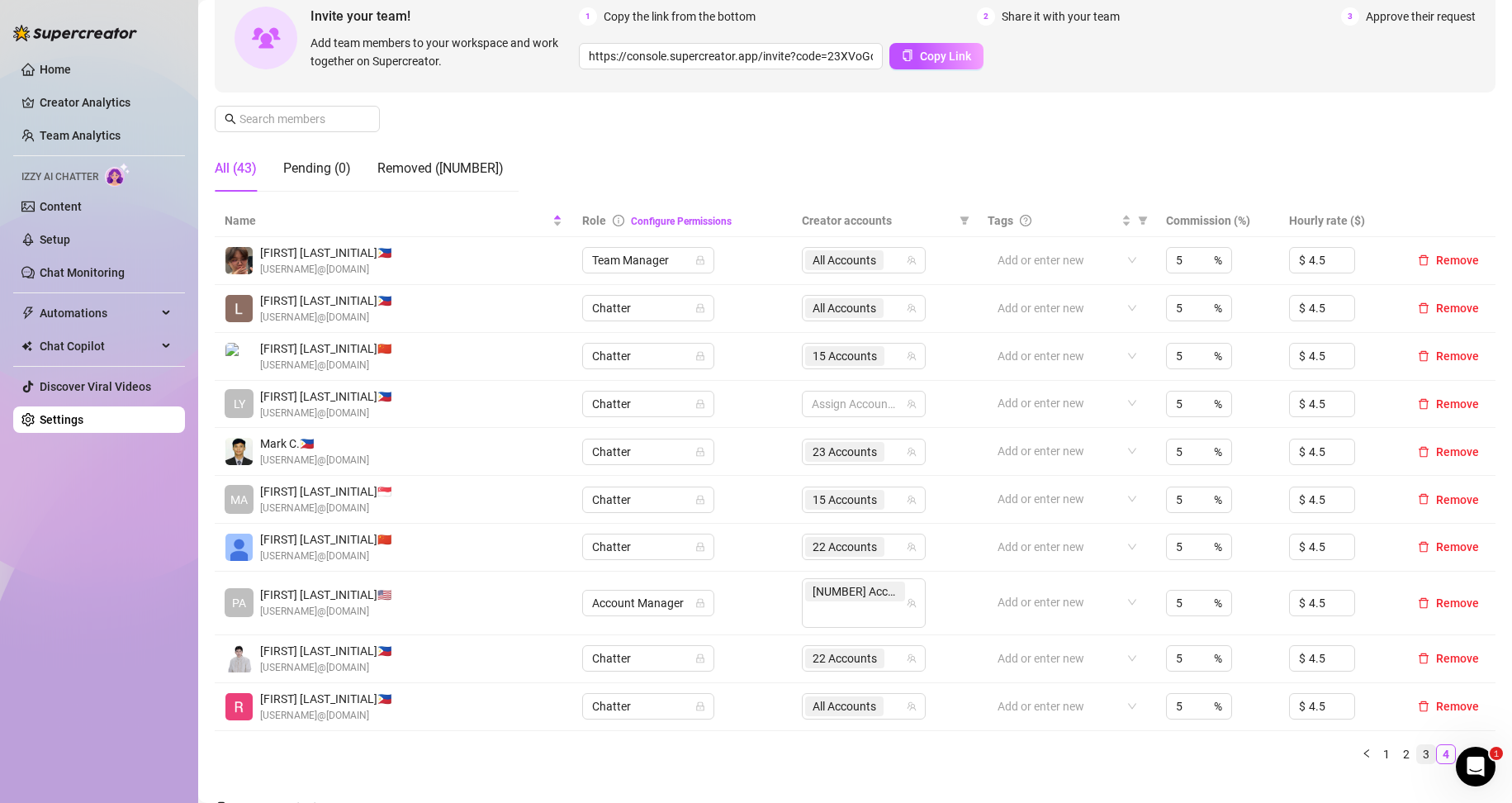 click on "3" at bounding box center [1426, 754] 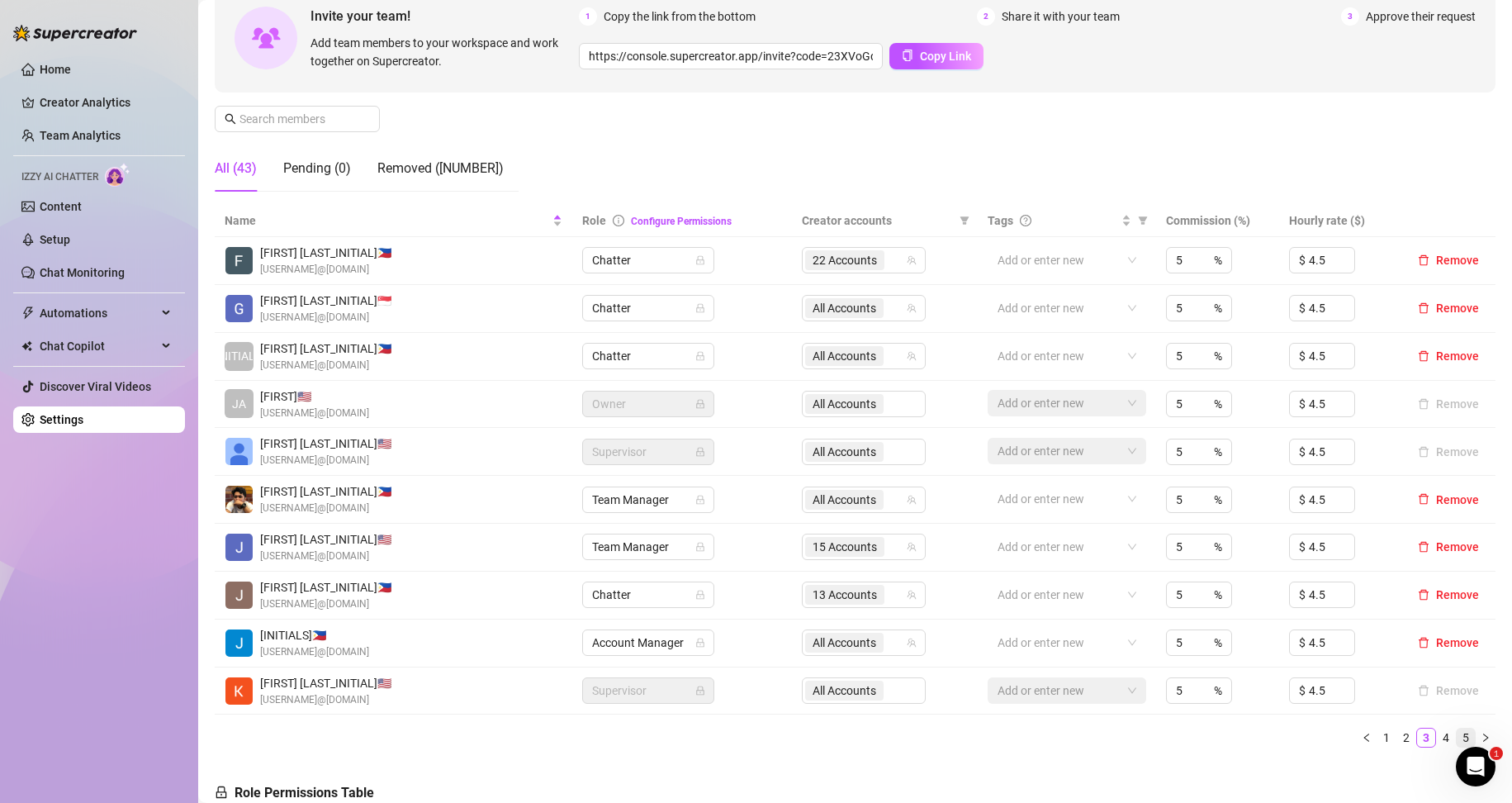 click on "5" at bounding box center (1466, 738) 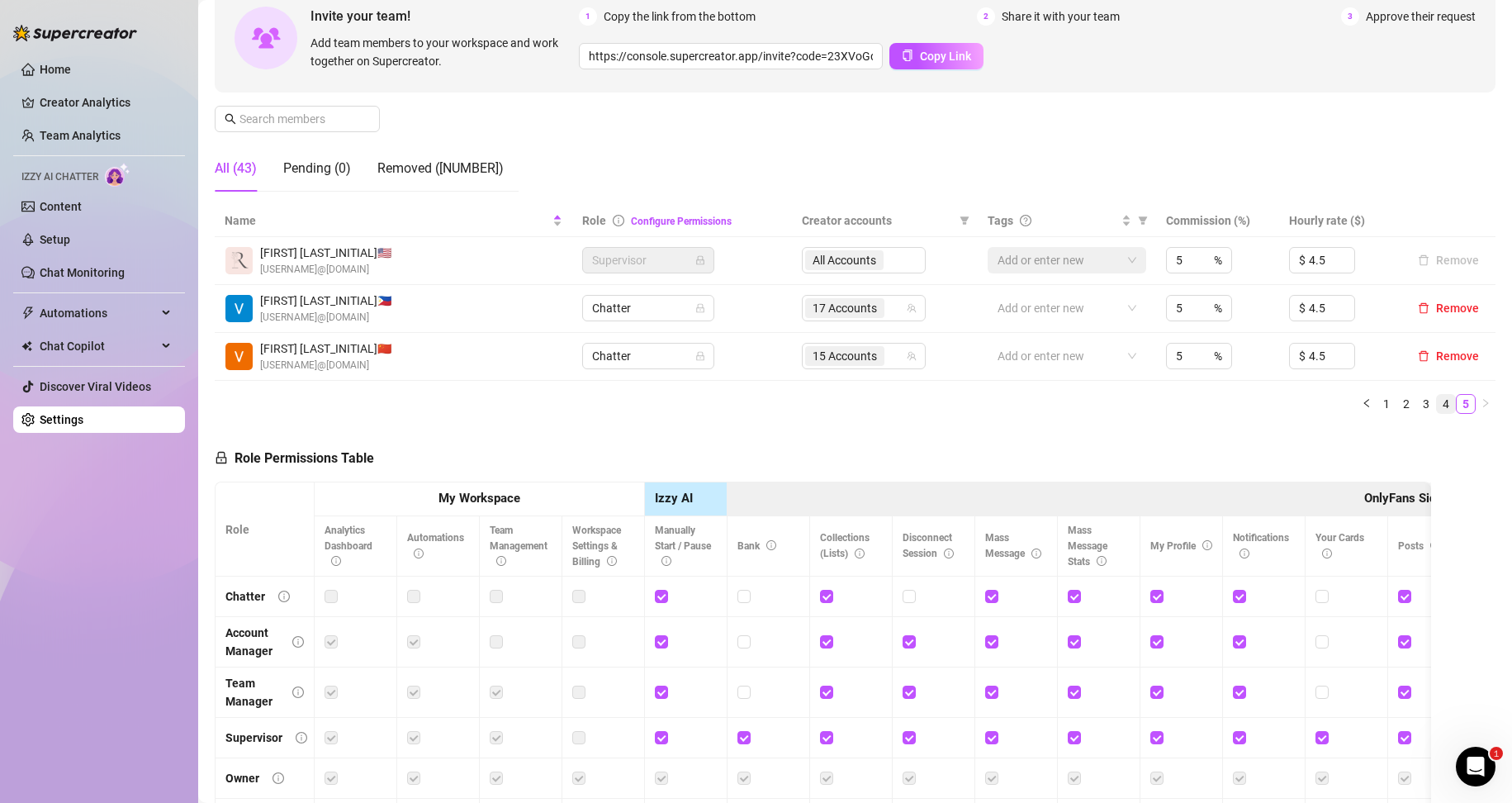 click on "4" at bounding box center (1446, 404) 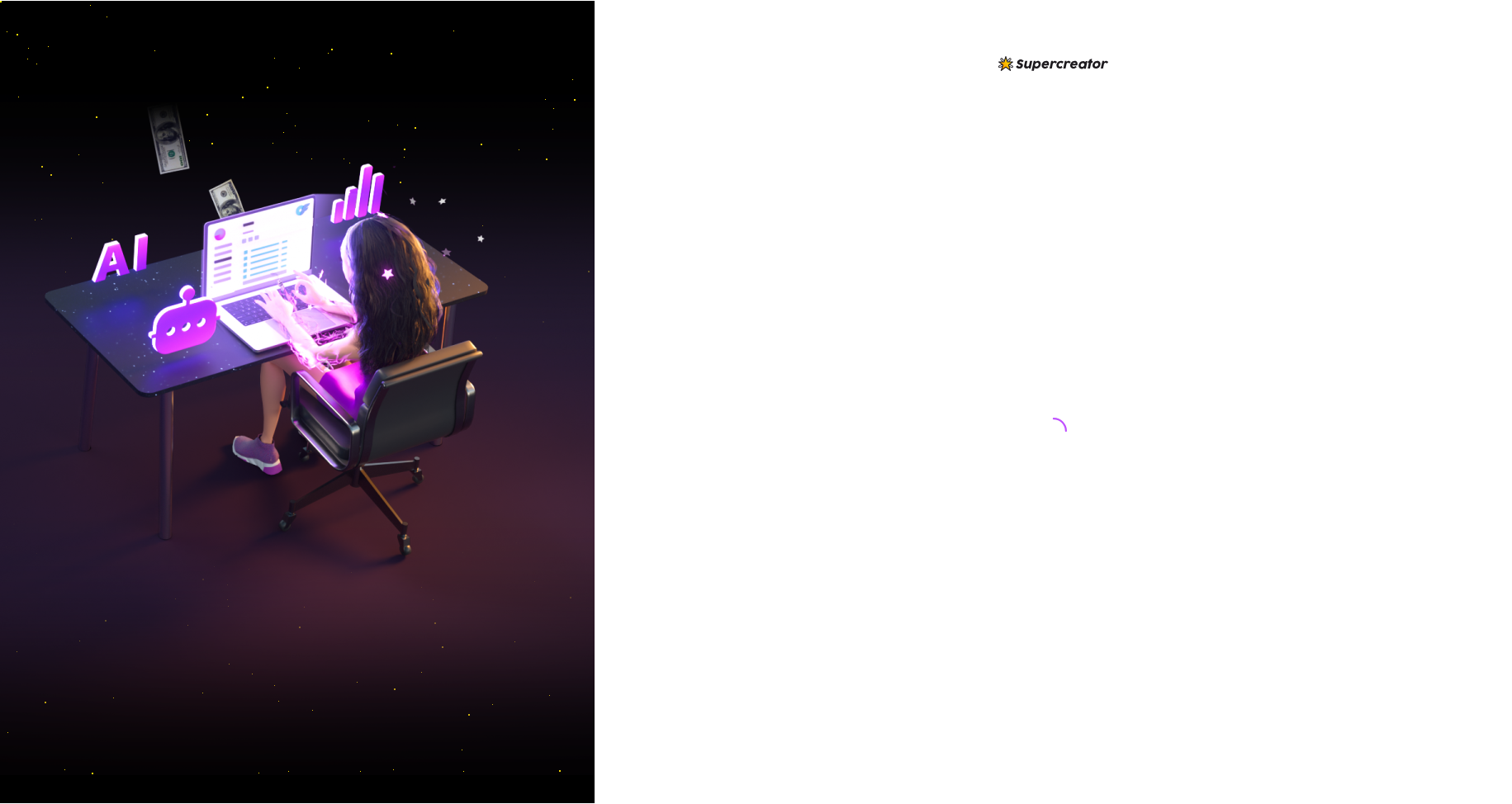 scroll, scrollTop: 0, scrollLeft: 0, axis: both 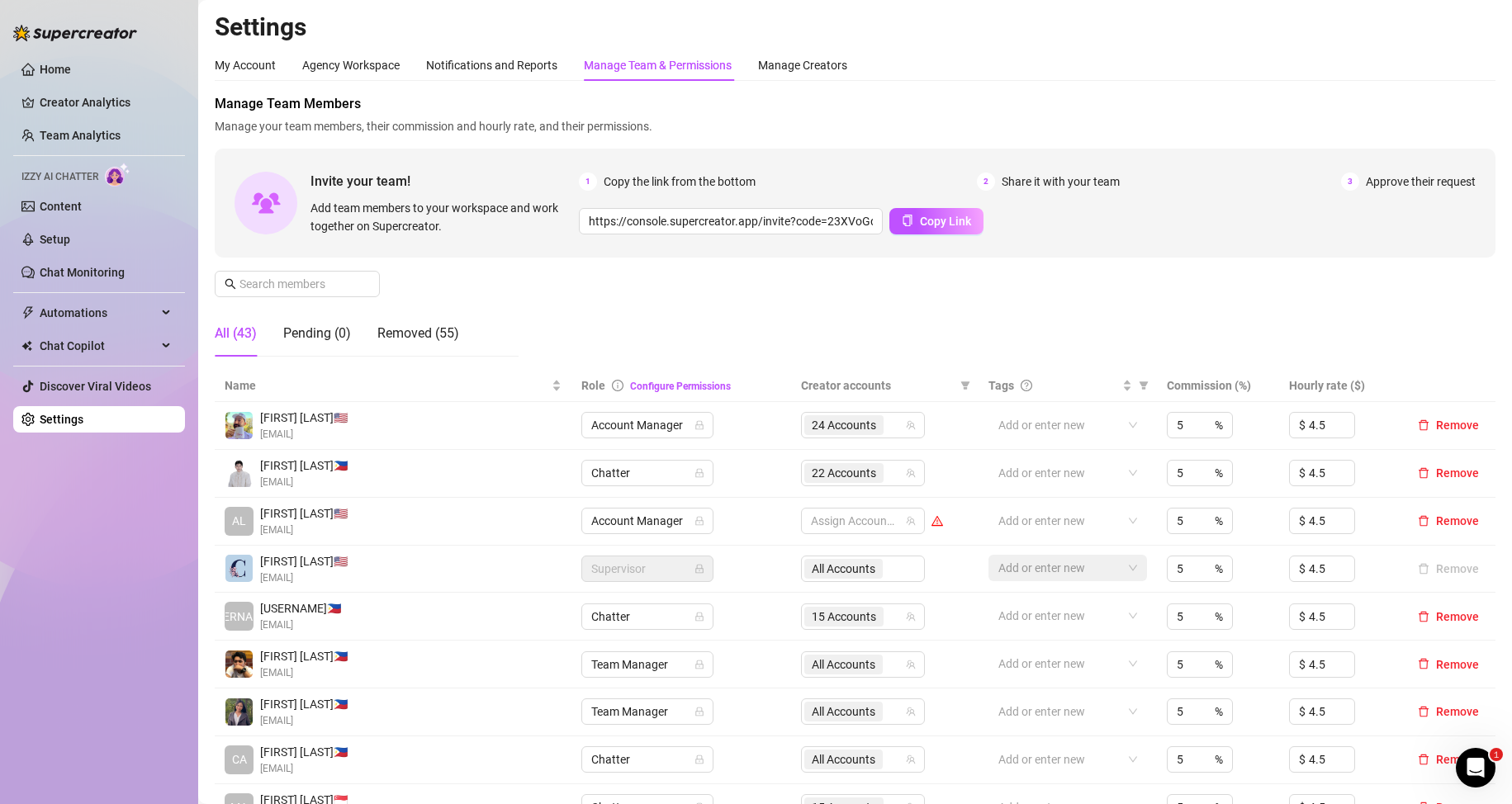 click on "All ([NUMBER]) Pending ([NUMBER]) Removed ([NUMBER])" at bounding box center (855, 232) 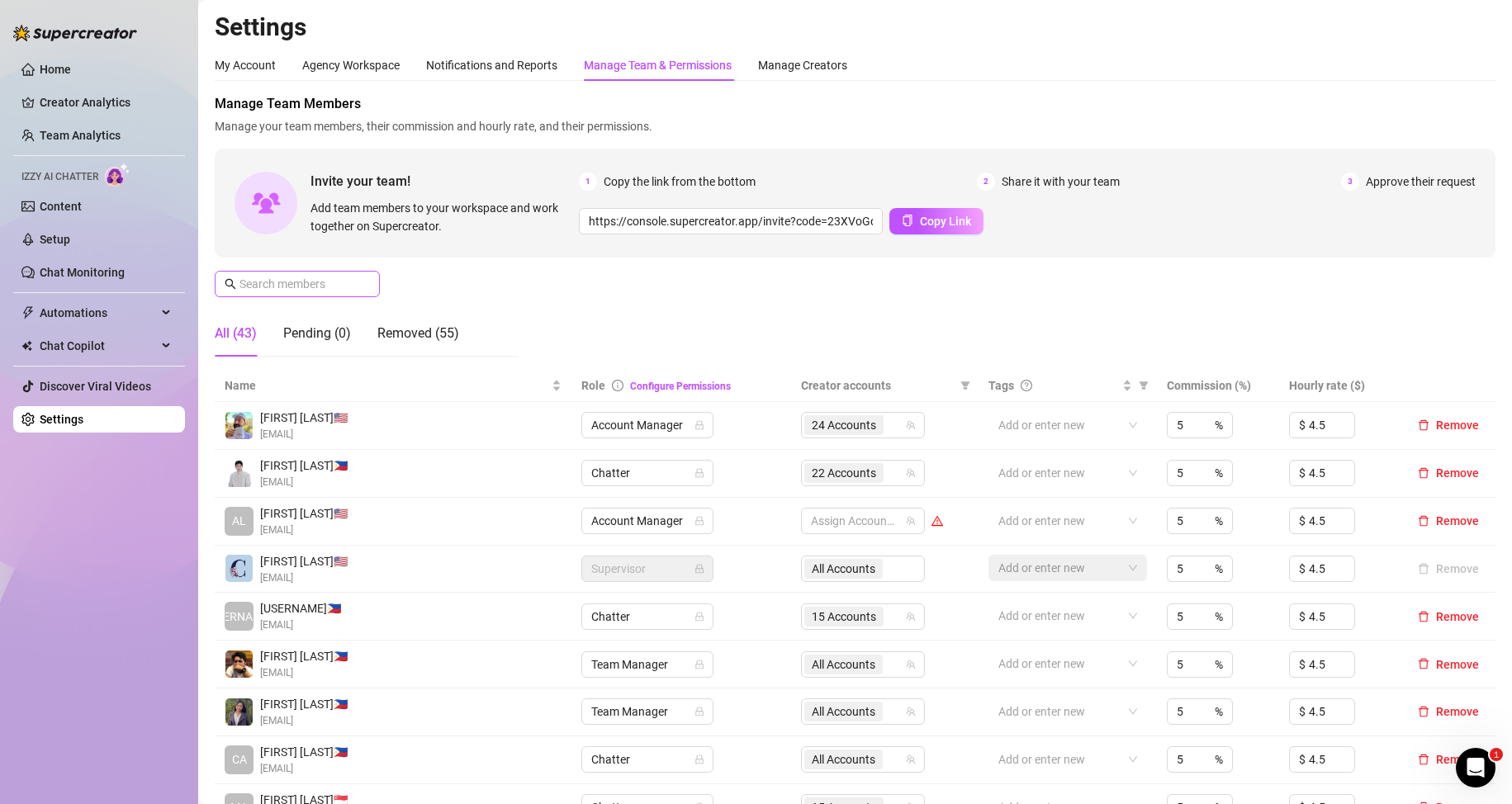 click at bounding box center (297, 284) 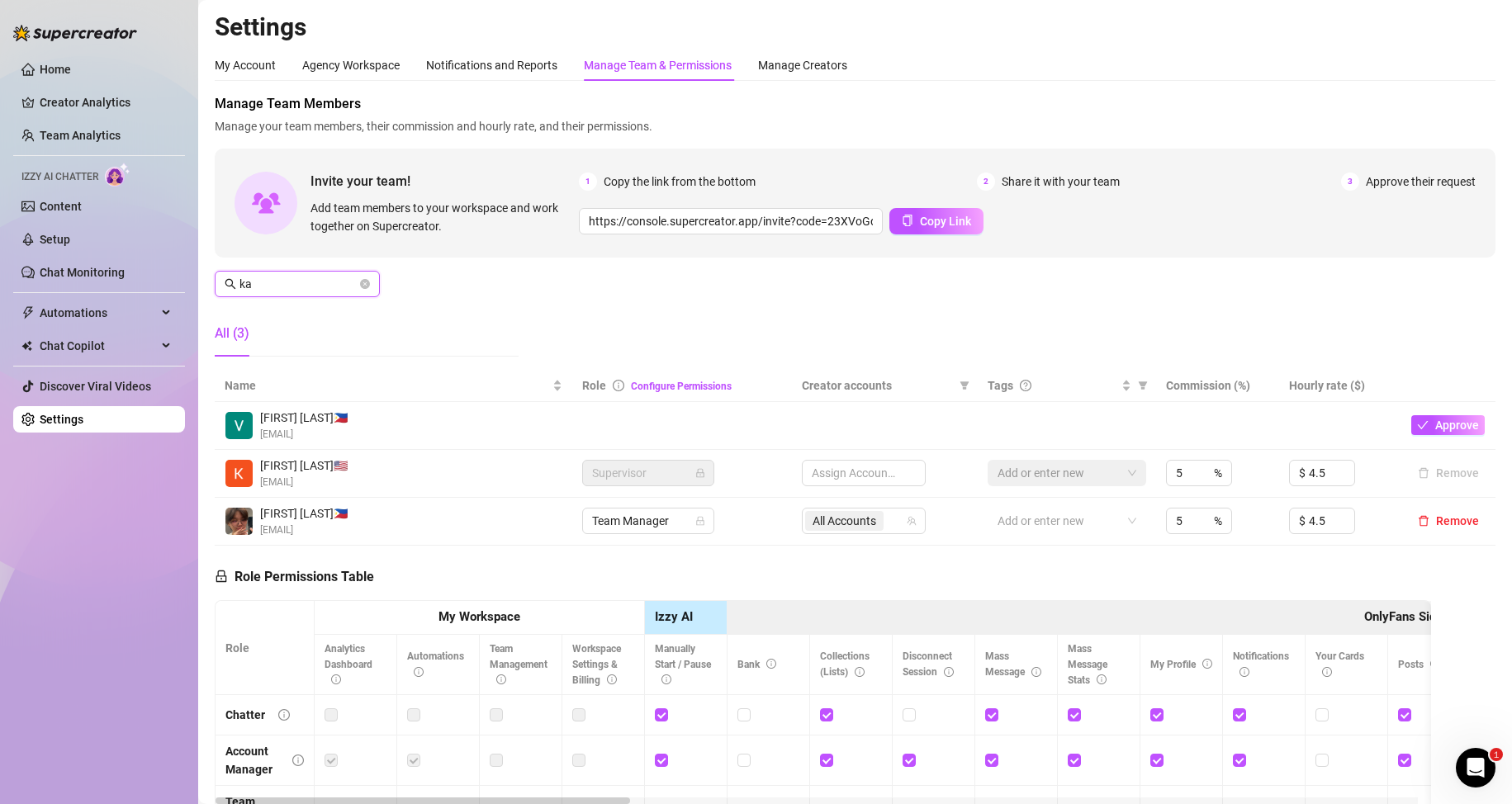 type on "k" 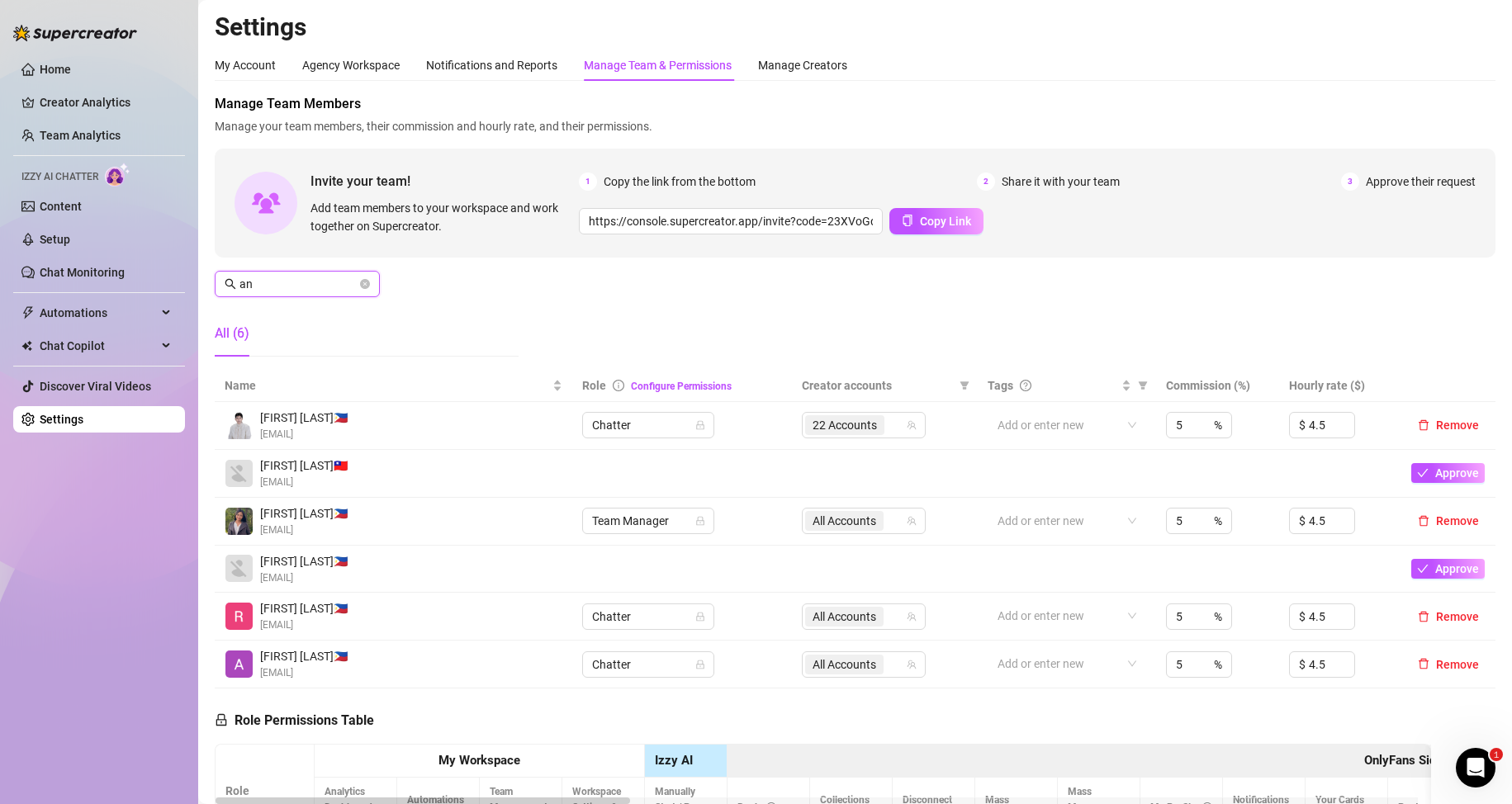type on "a" 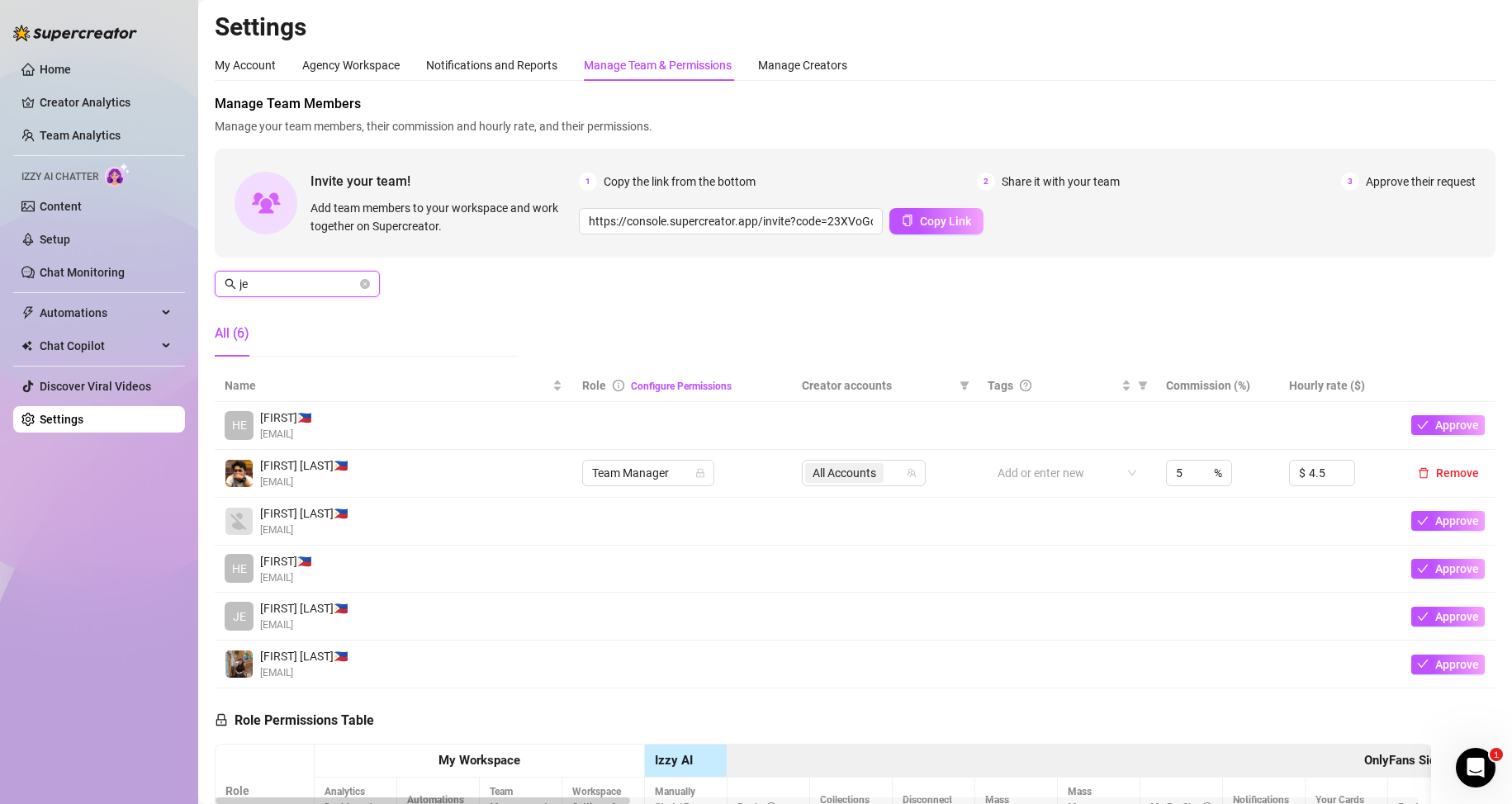 type on "j" 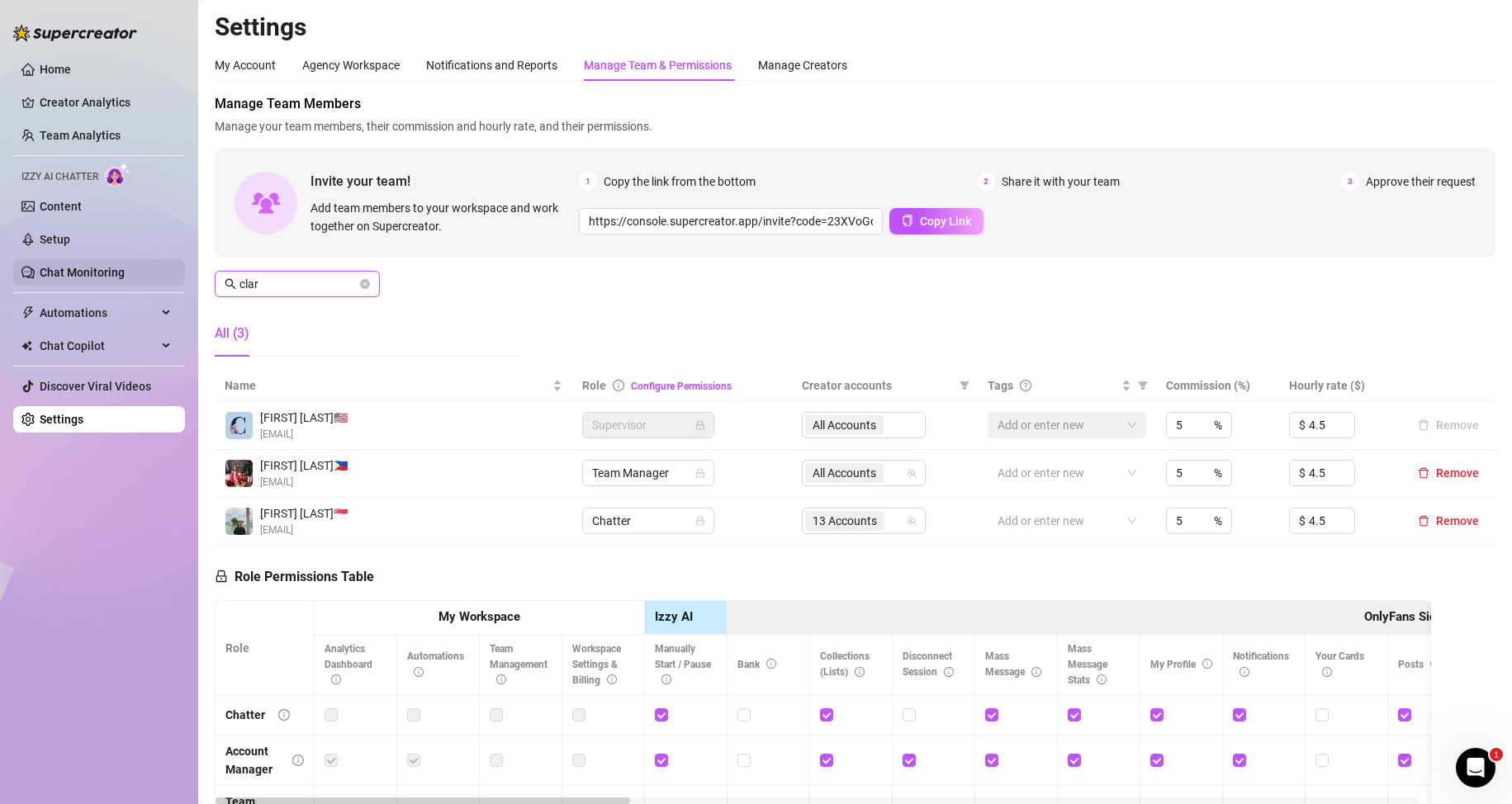 drag, startPoint x: 321, startPoint y: 288, endPoint x: 161, endPoint y: 271, distance: 160.90059 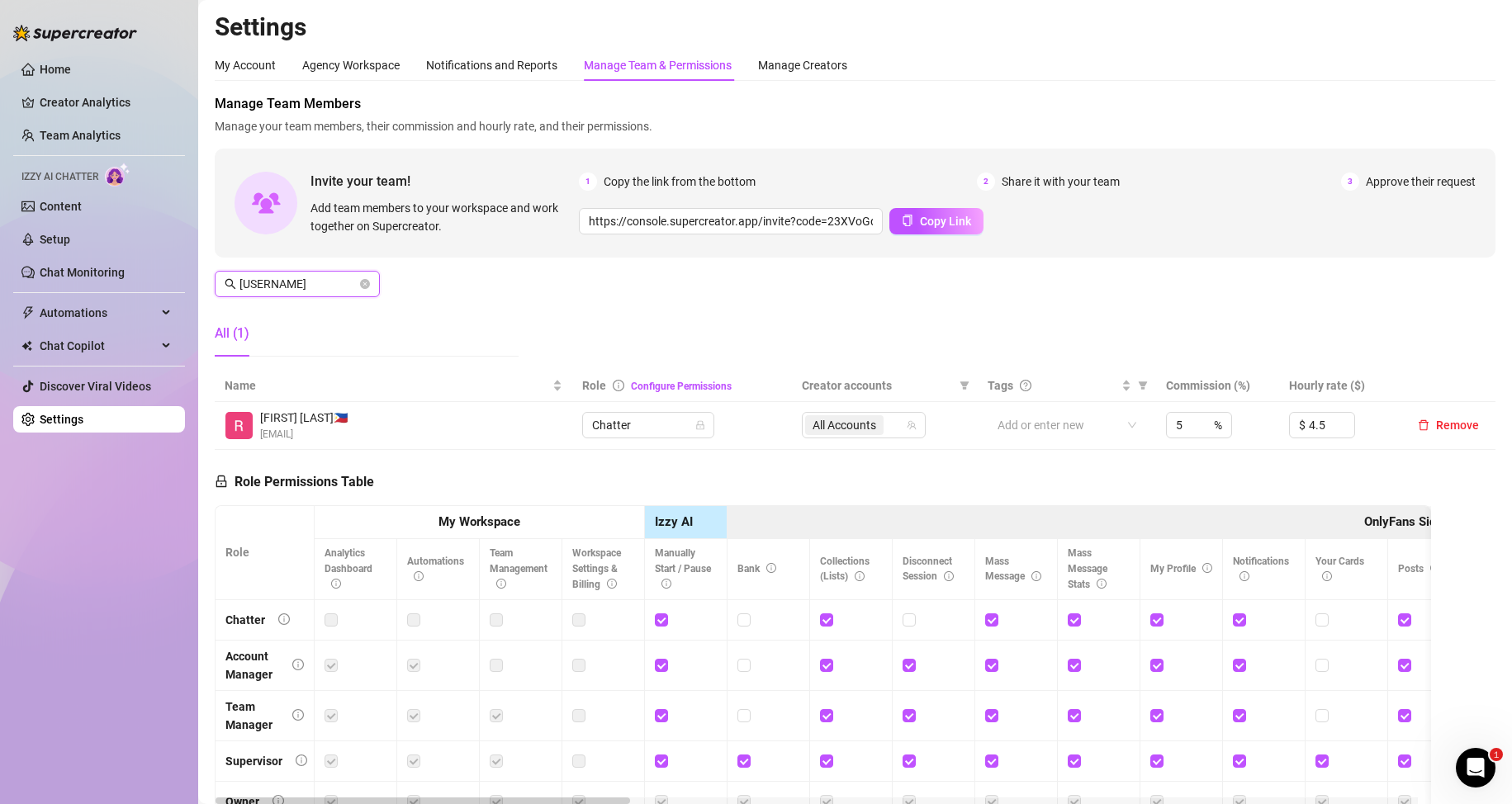 drag, startPoint x: 278, startPoint y: 277, endPoint x: 215, endPoint y: 271, distance: 63.28507 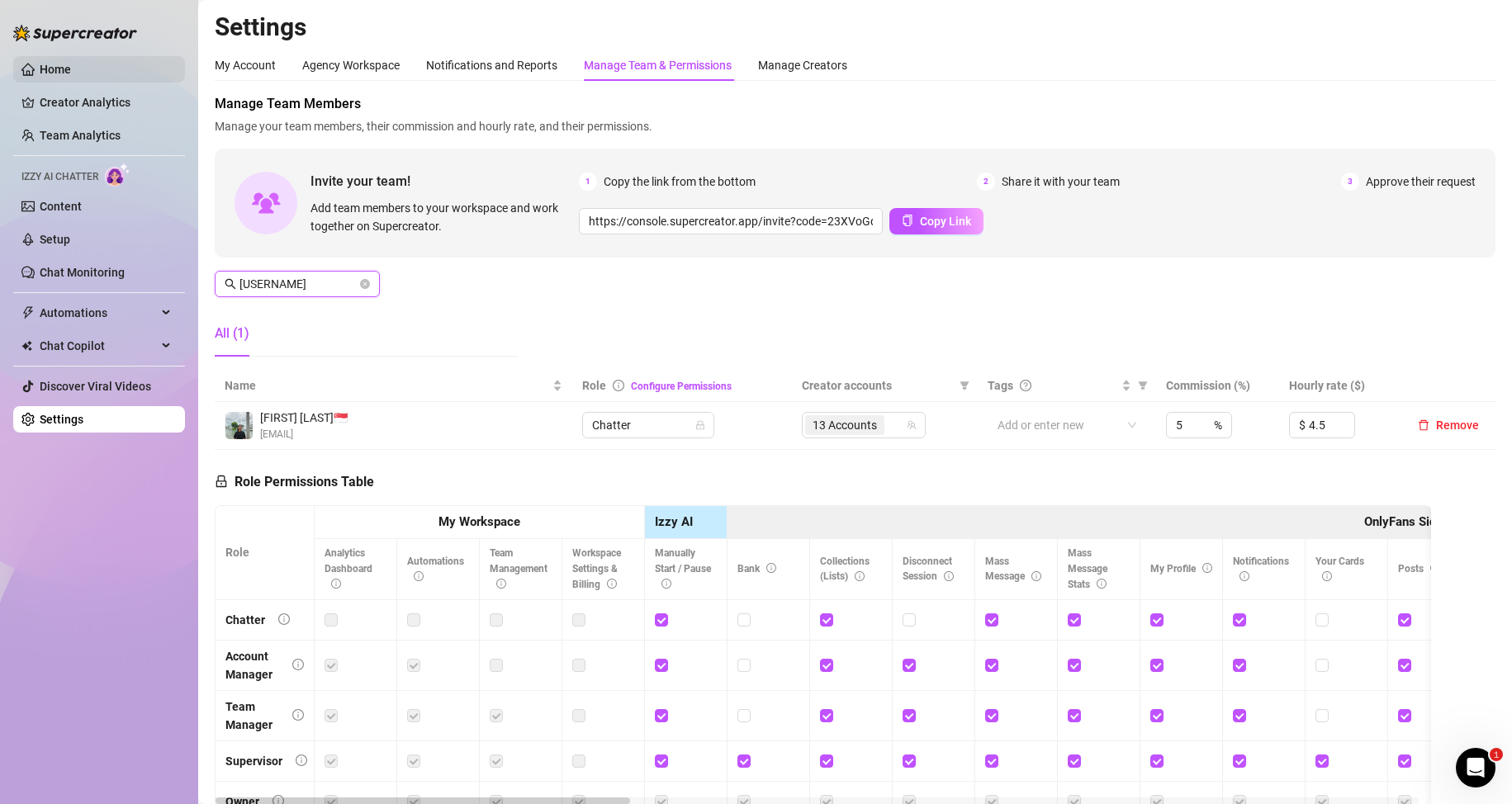 type on "rich" 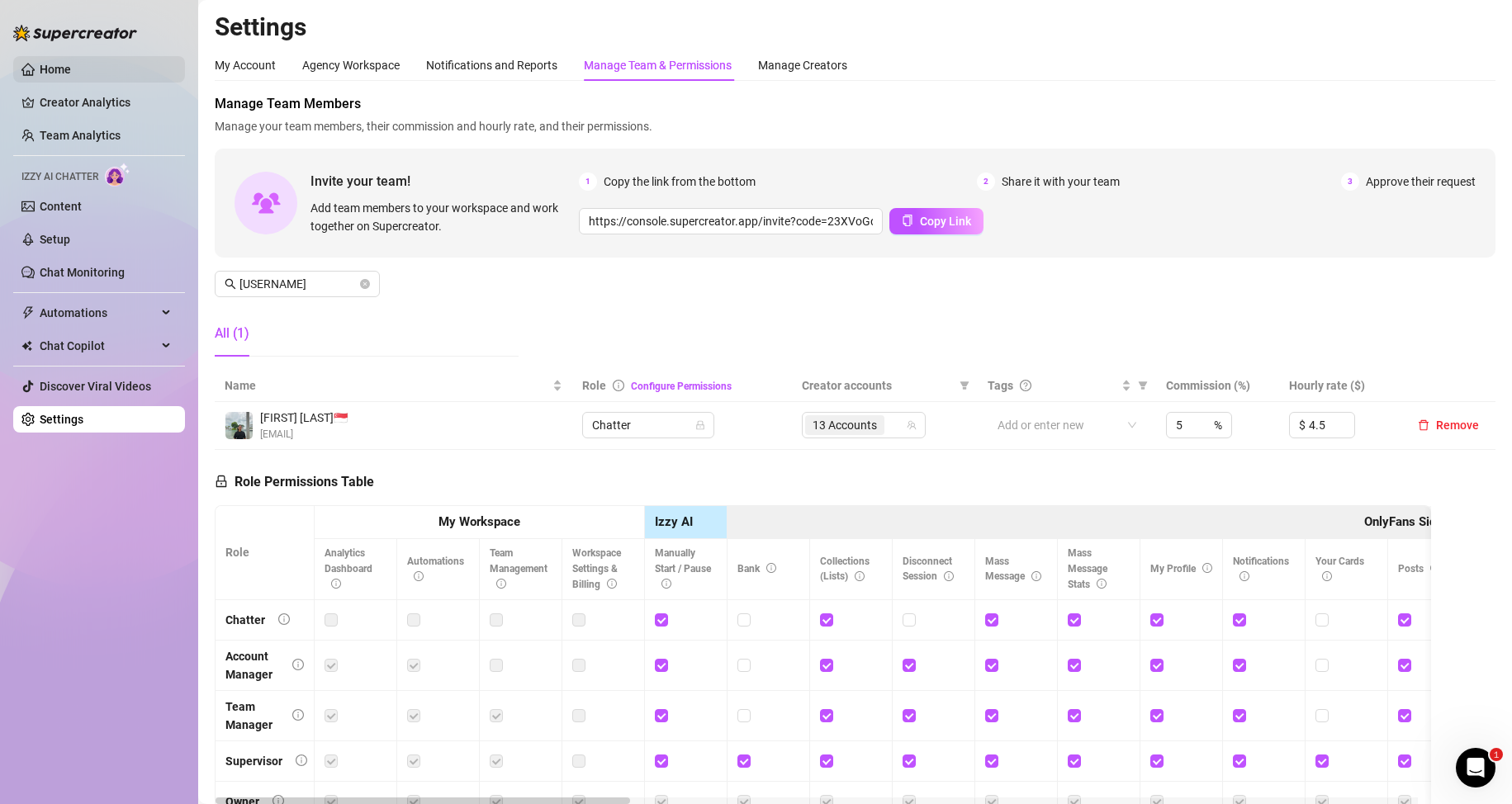 click on "Home" at bounding box center [55, 69] 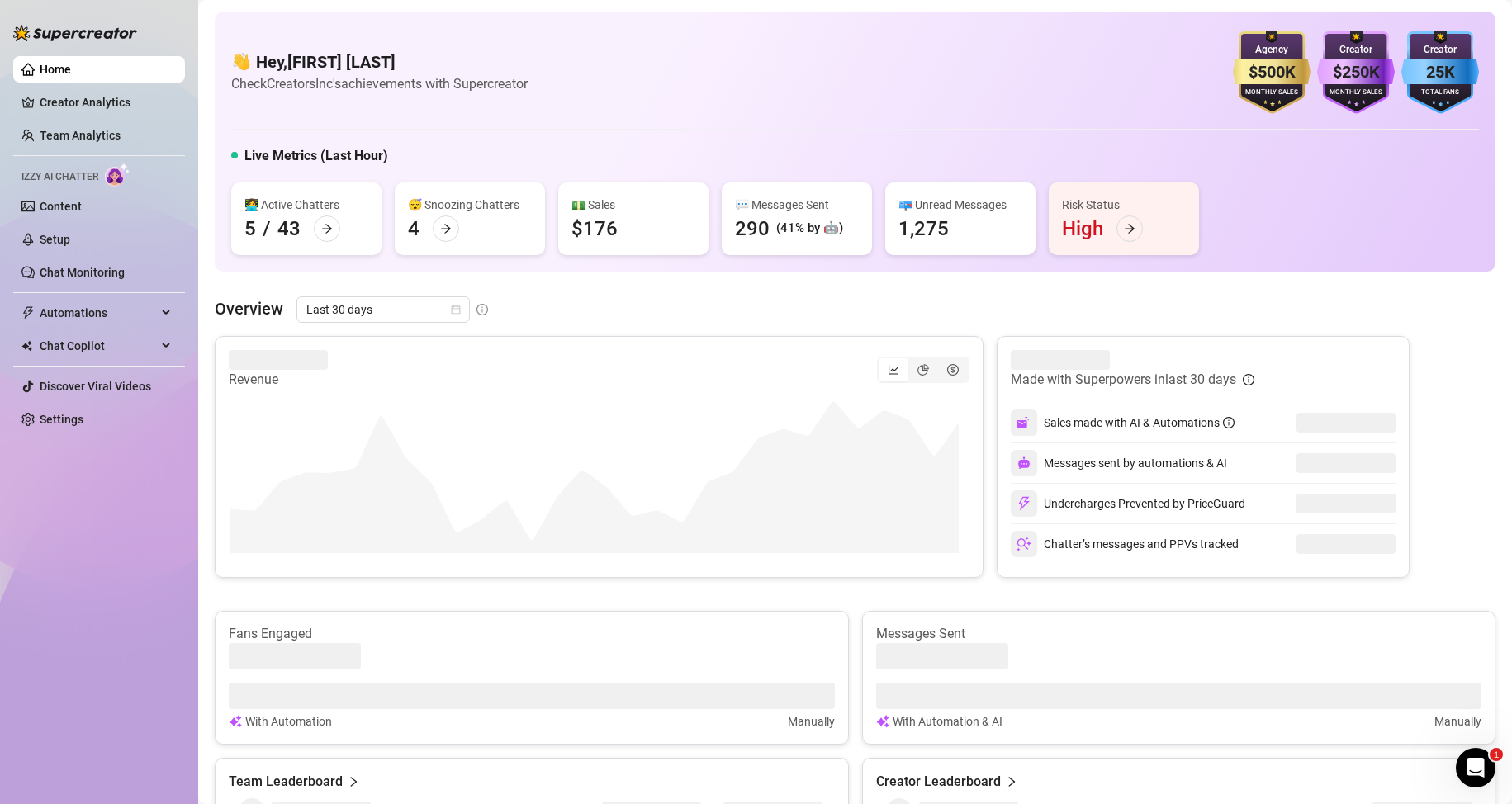click on "Home Creator Analytics   Team Analytics Izzy AI Chatter Content Setup Chat Monitoring Automations Chat Copilot Discover Viral Videos Settings" at bounding box center (99, 244) 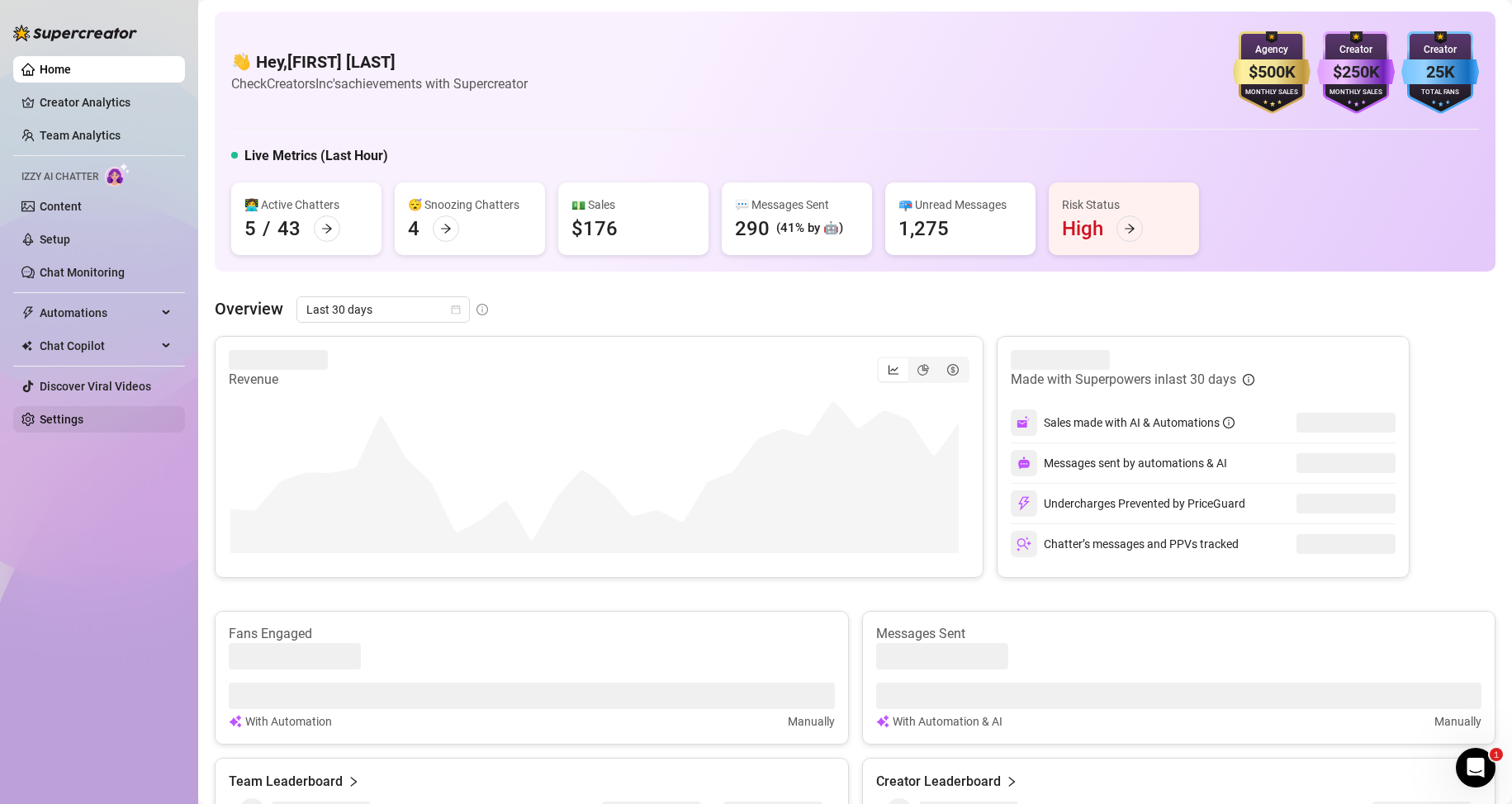 click on "Settings" at bounding box center (61, 419) 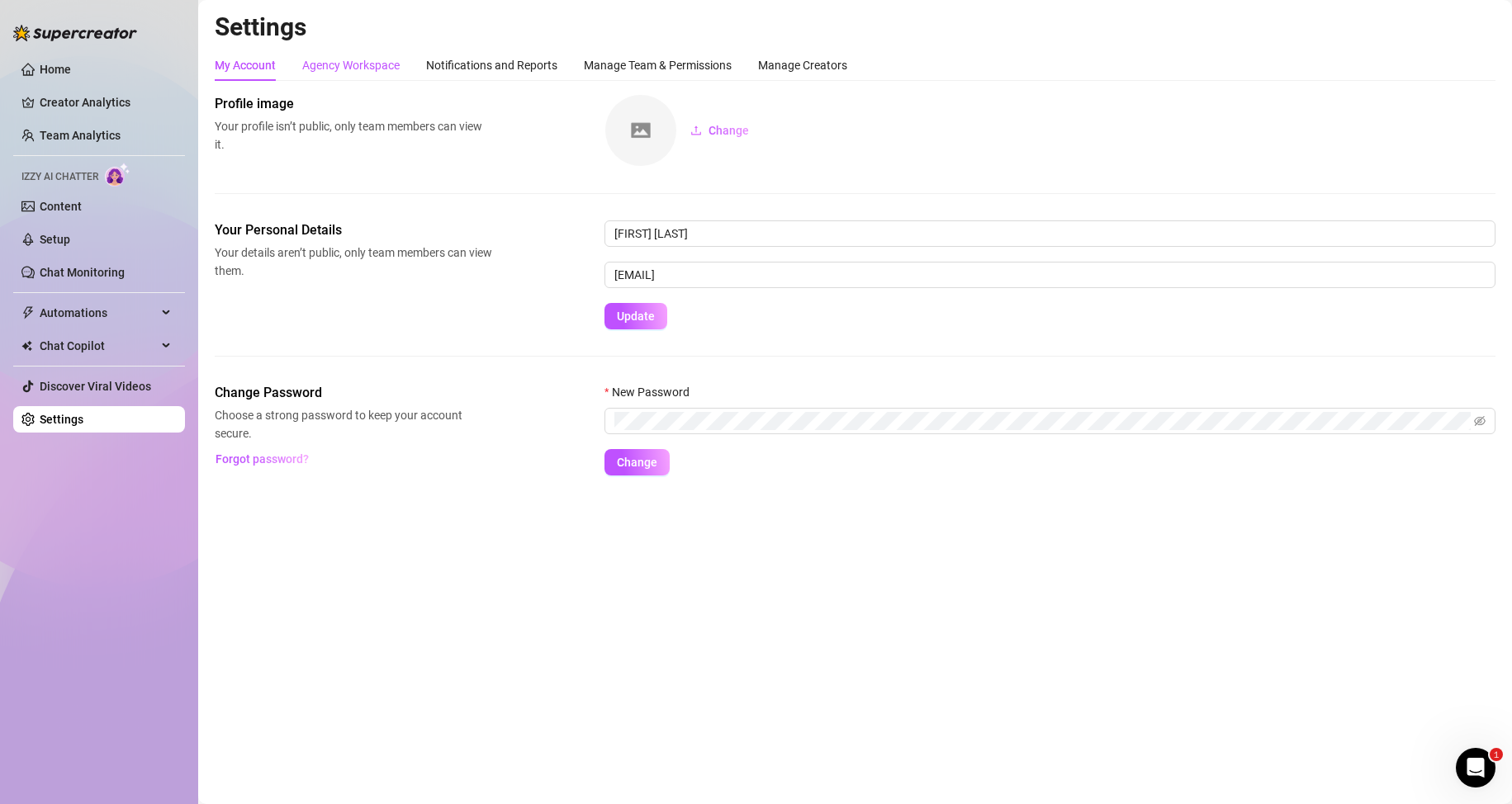 click on "Agency Workspace" at bounding box center [351, 65] 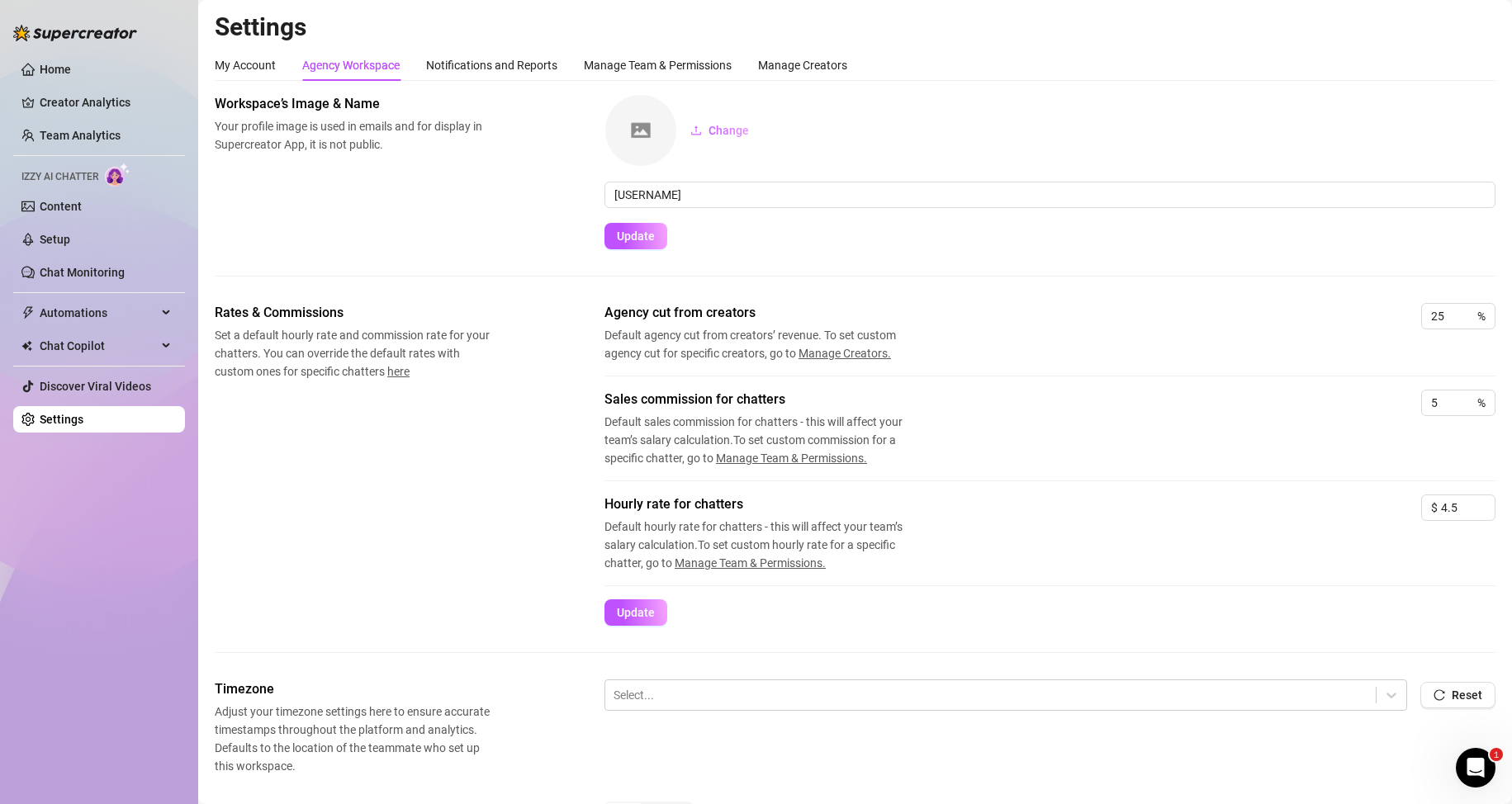scroll, scrollTop: 384, scrollLeft: 0, axis: vertical 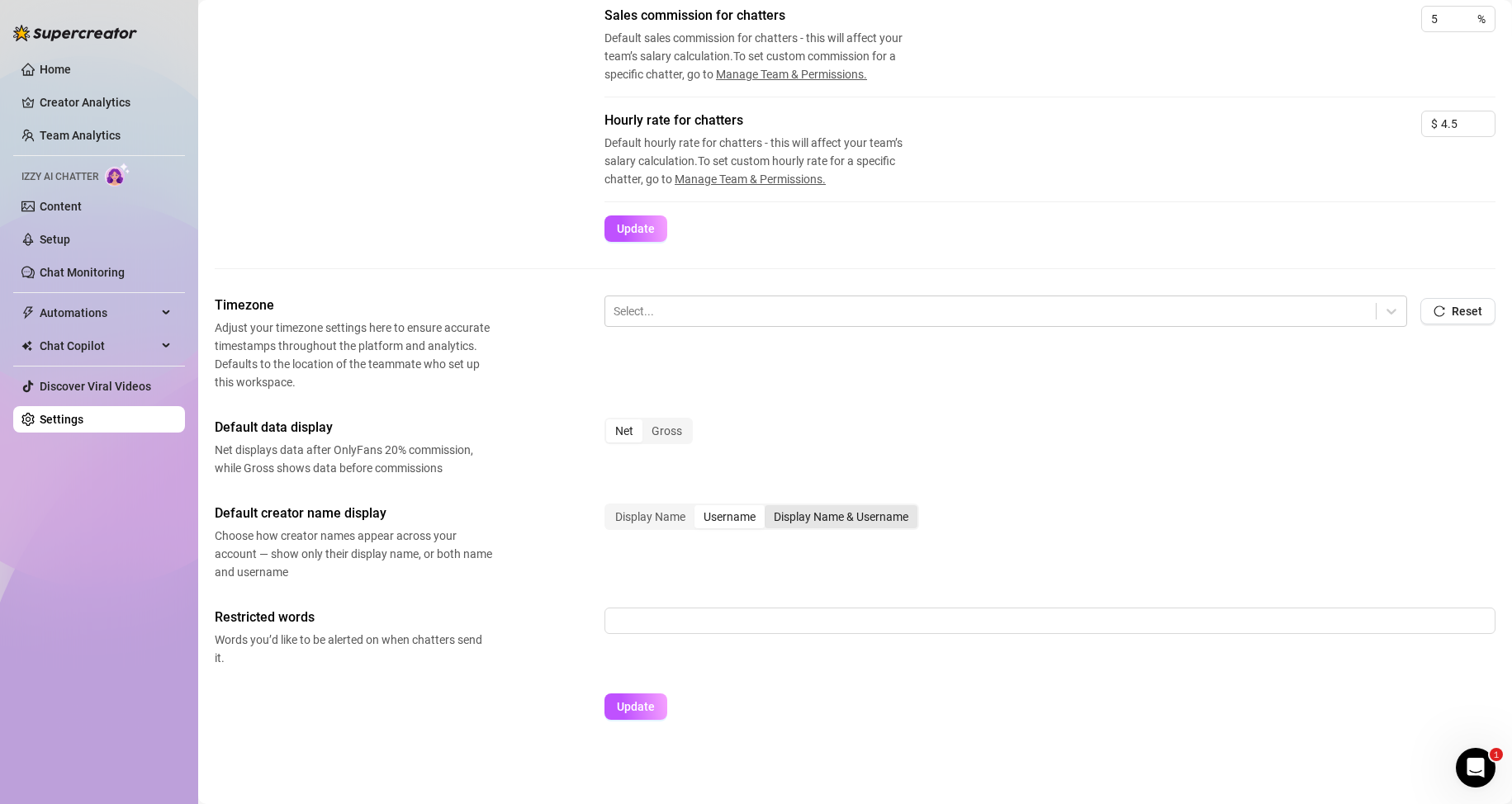 click on "Display Name & Username" at bounding box center [841, 517] 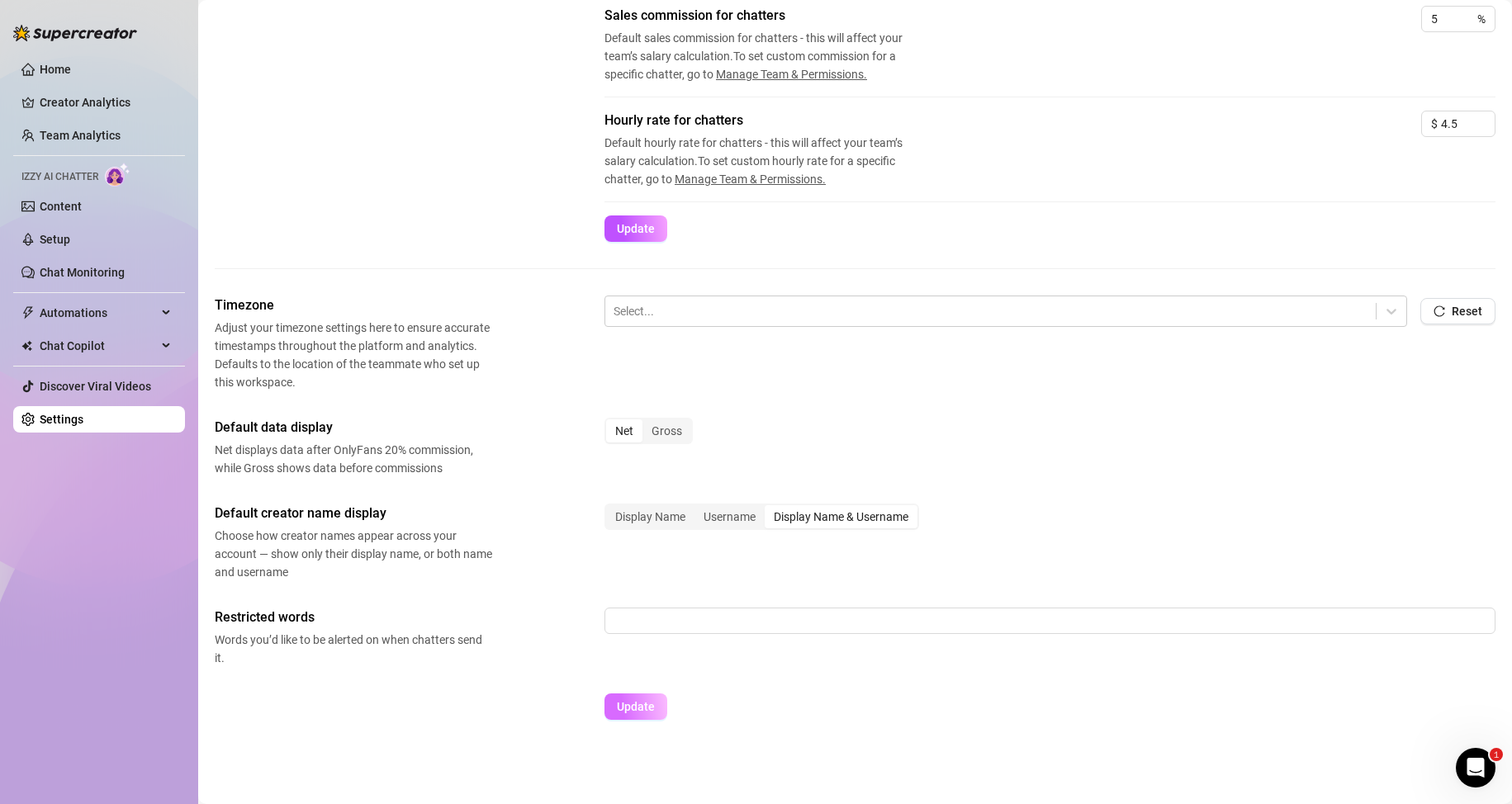 click on "Update" at bounding box center [636, 707] 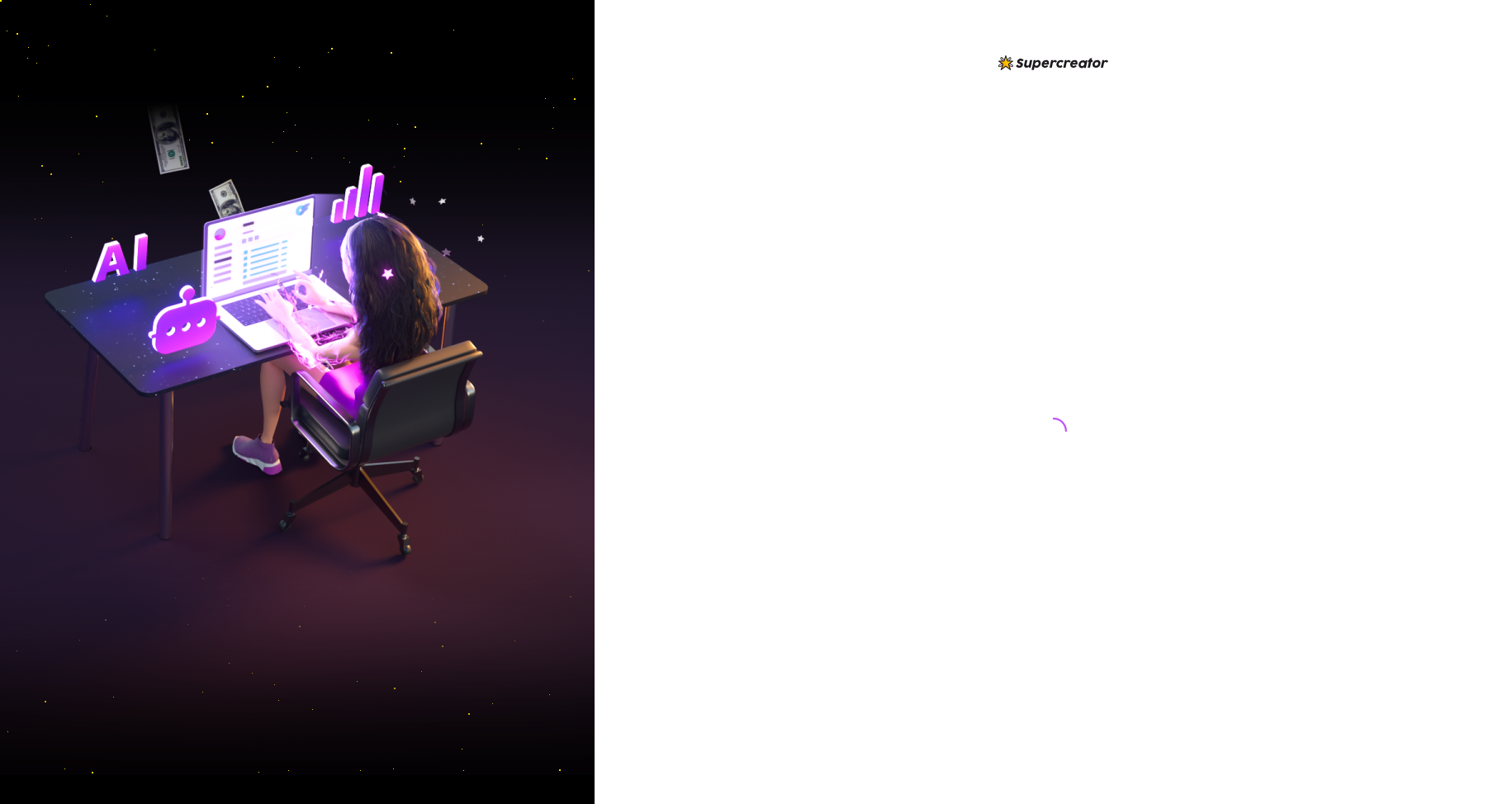 scroll, scrollTop: 0, scrollLeft: 0, axis: both 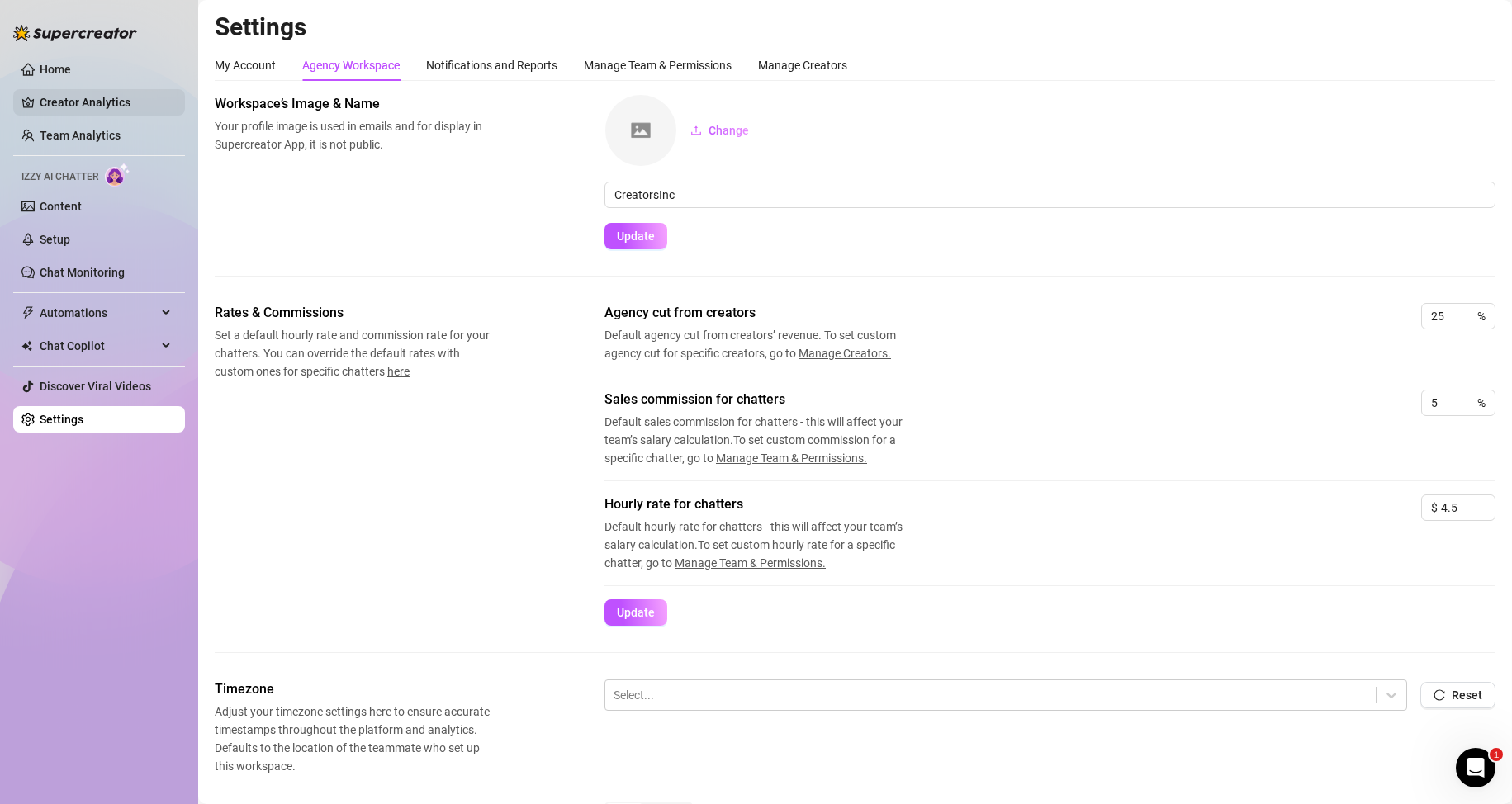 click on "Creator Analytics" at bounding box center [106, 102] 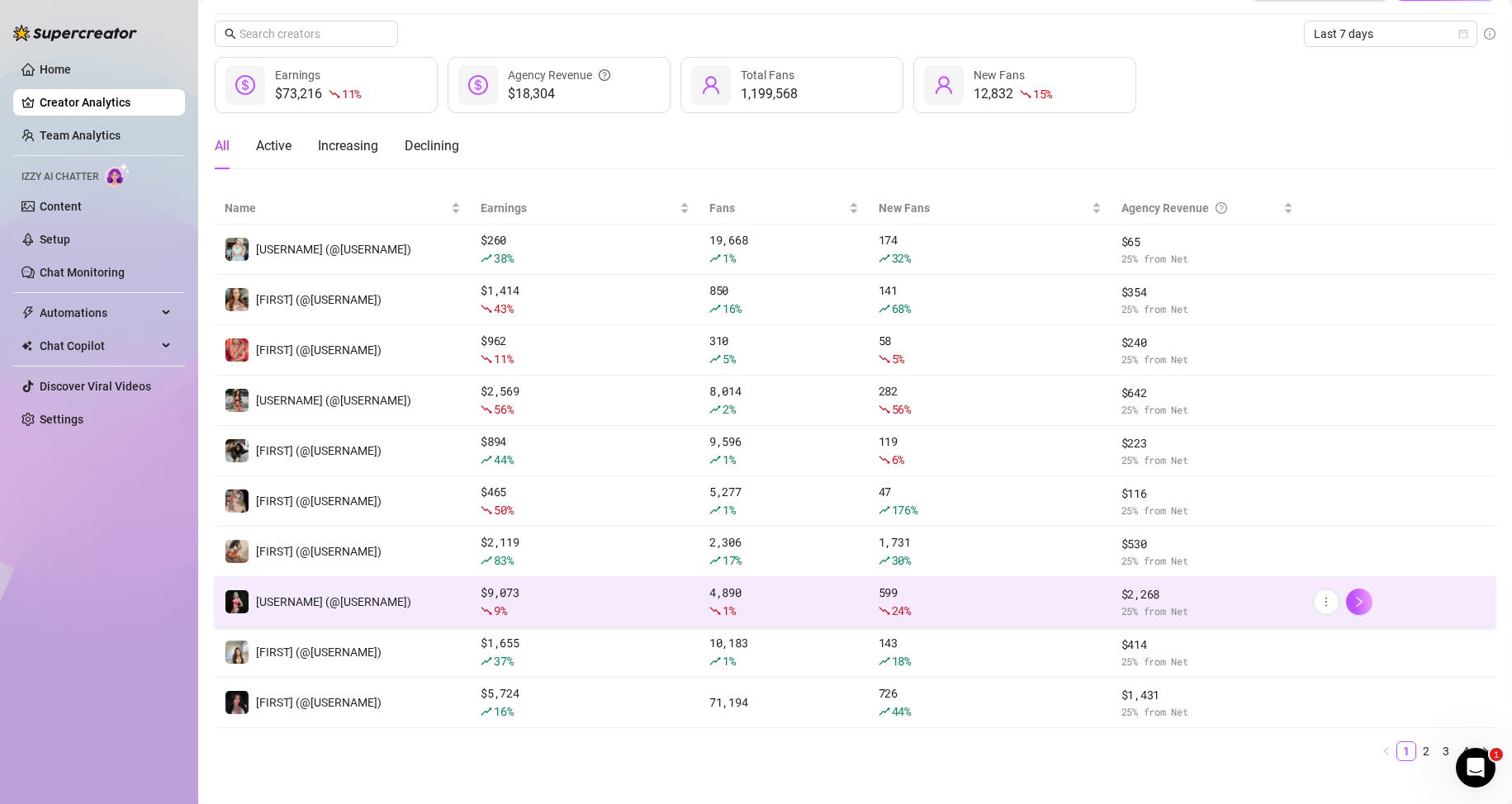 scroll, scrollTop: 54, scrollLeft: 0, axis: vertical 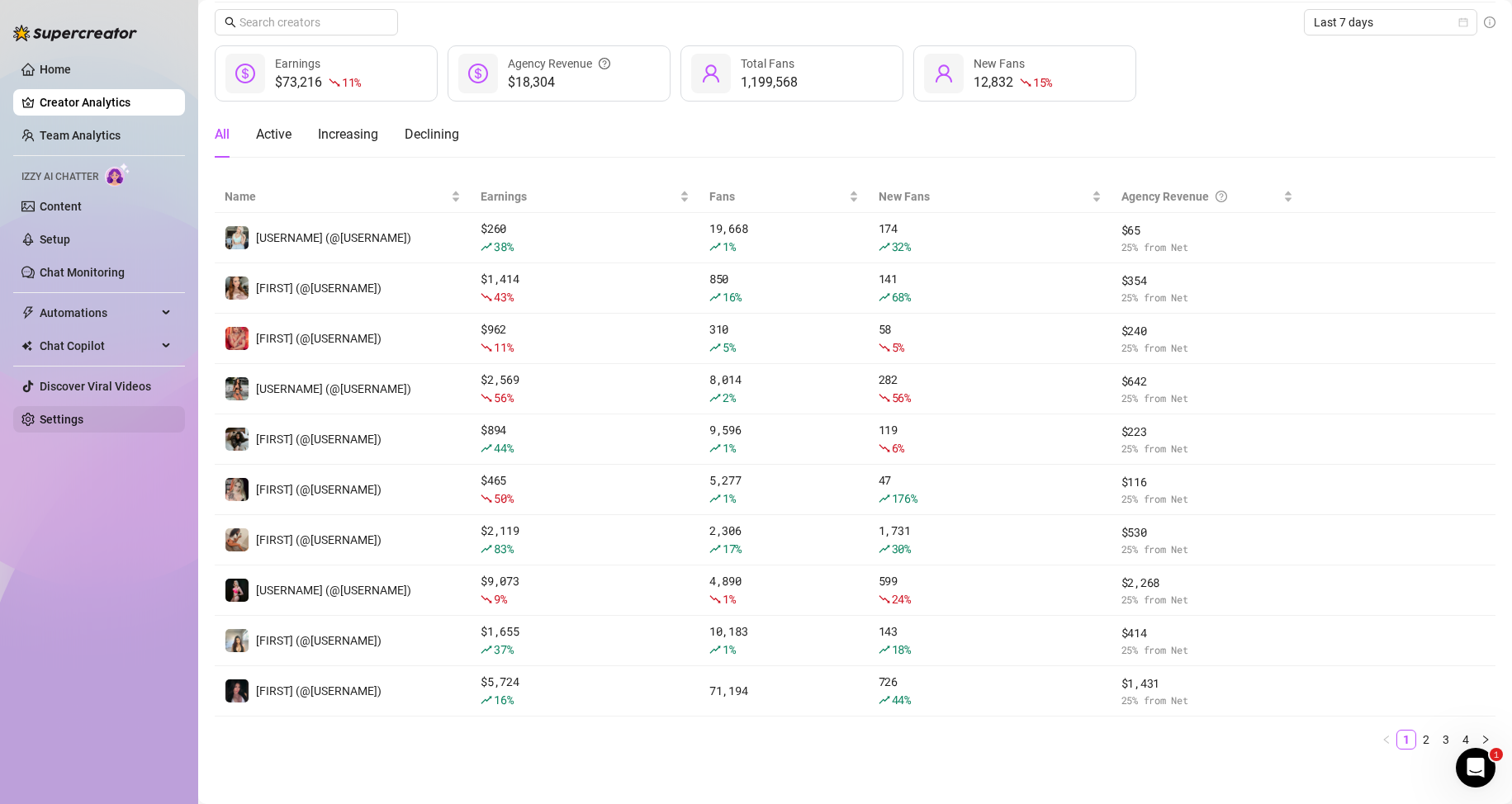 click on "Settings" at bounding box center (61, 419) 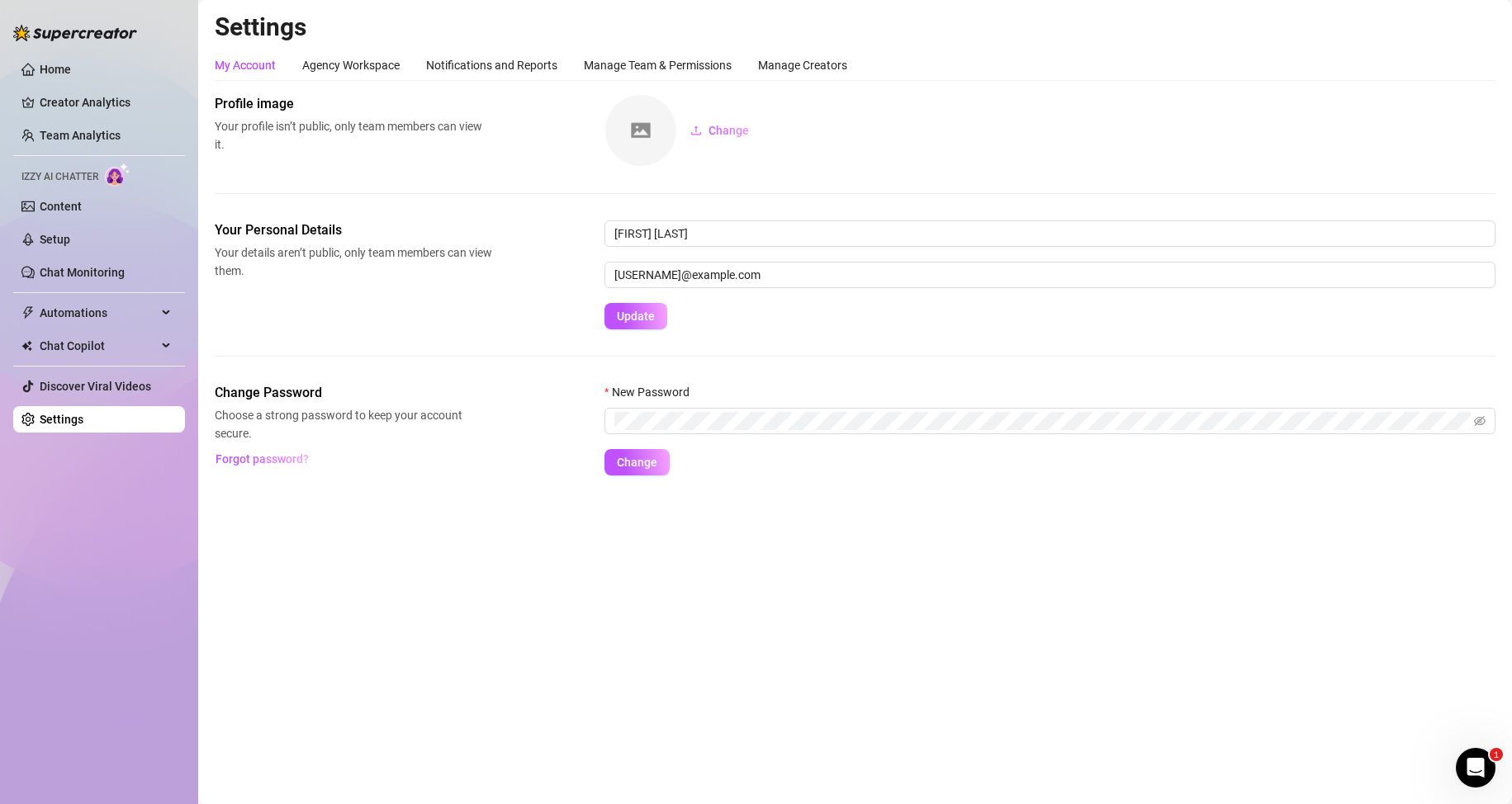 scroll, scrollTop: 0, scrollLeft: 0, axis: both 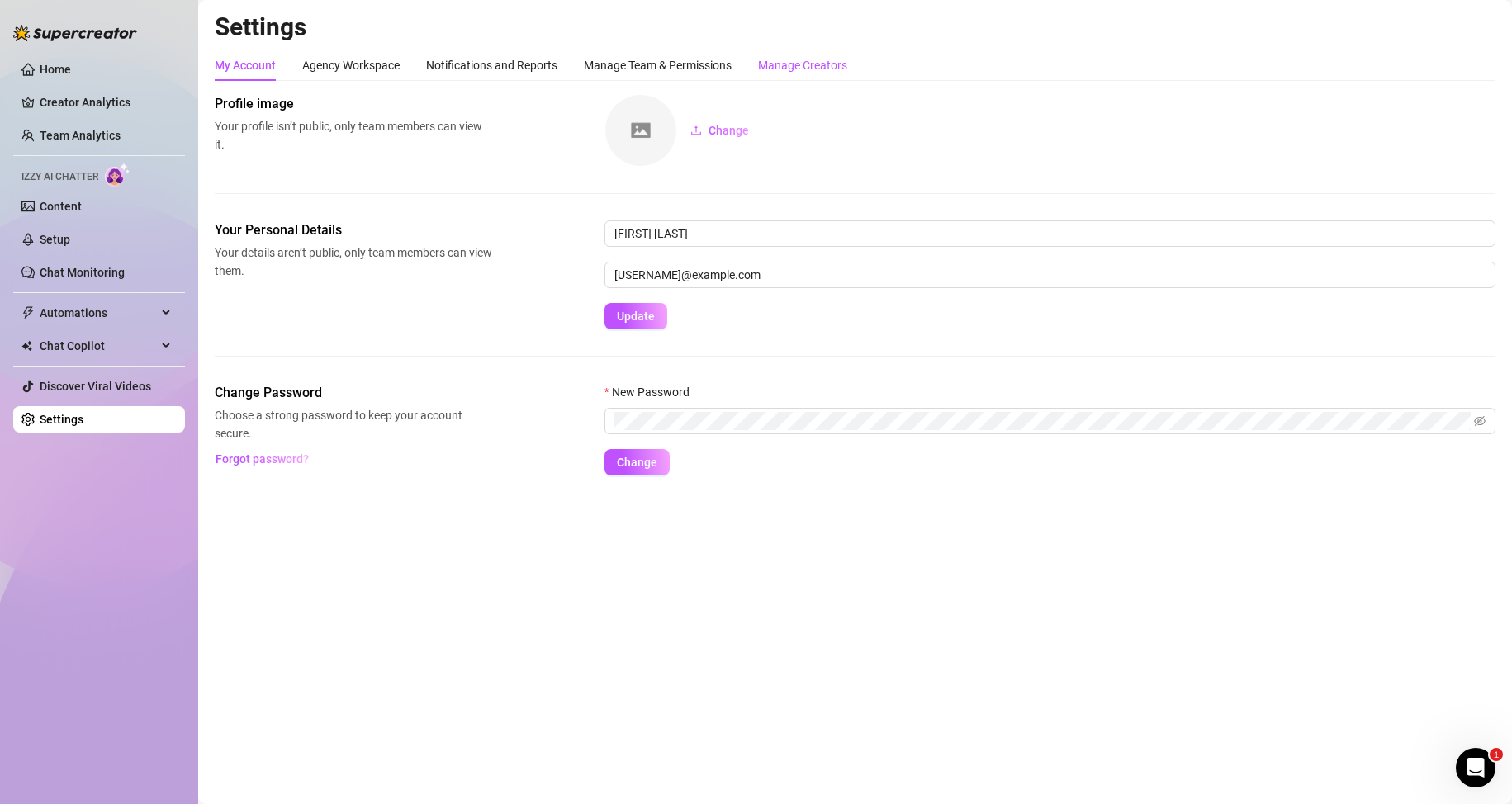 click on "Manage Creators" at bounding box center (803, 65) 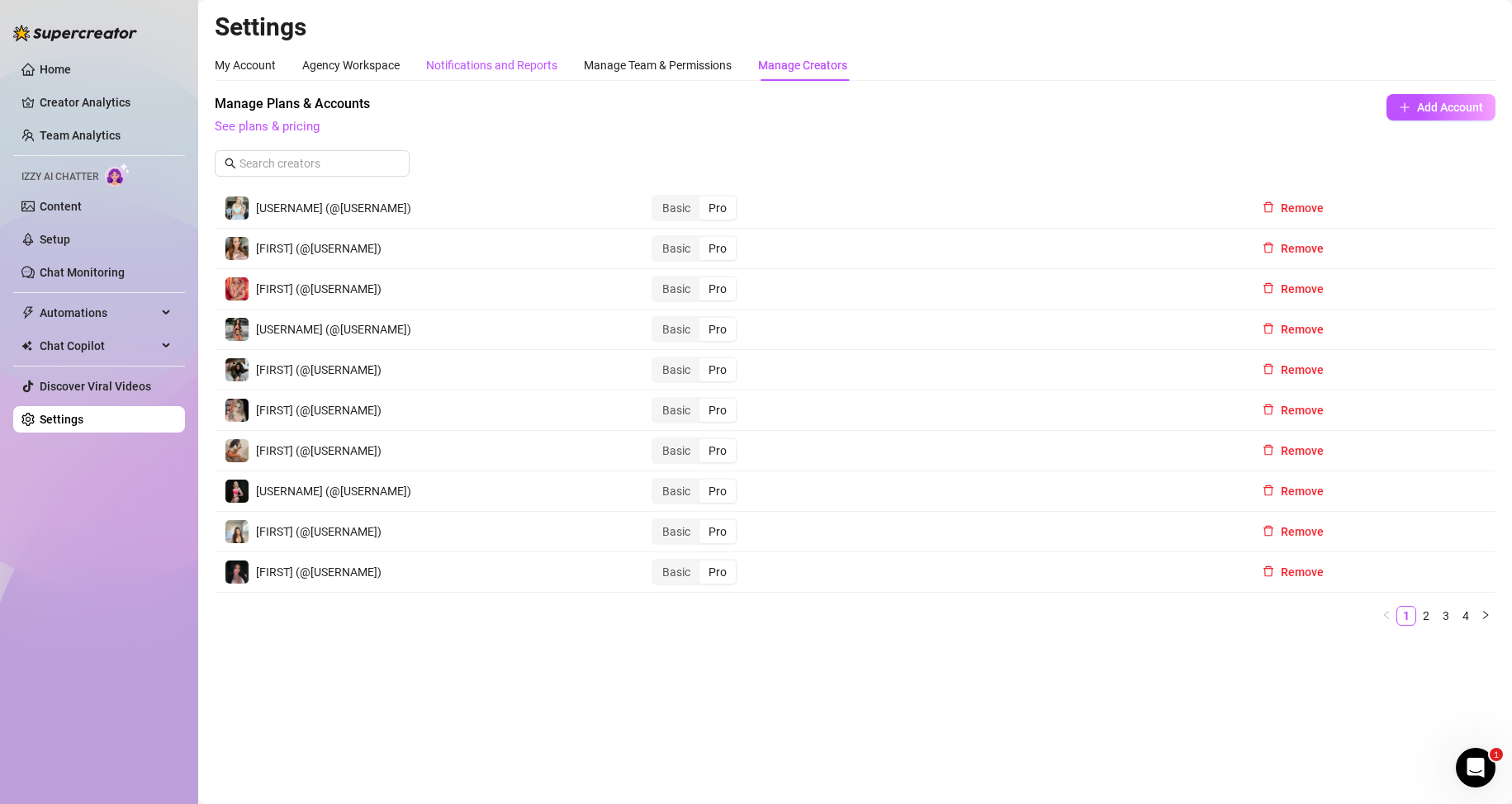 click on "Notifications and Reports" at bounding box center [491, 65] 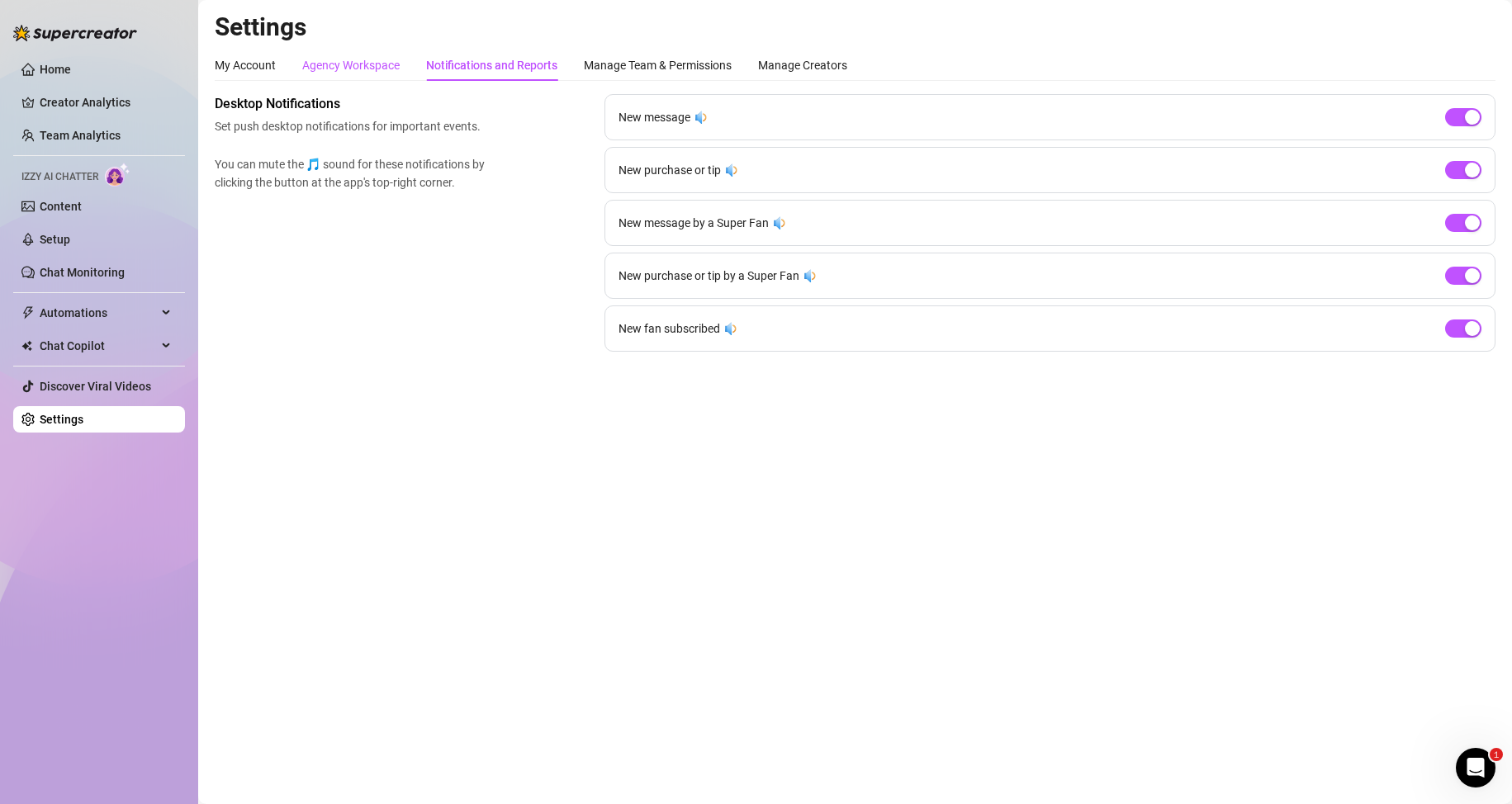 click on "Agency Workspace" at bounding box center (351, 65) 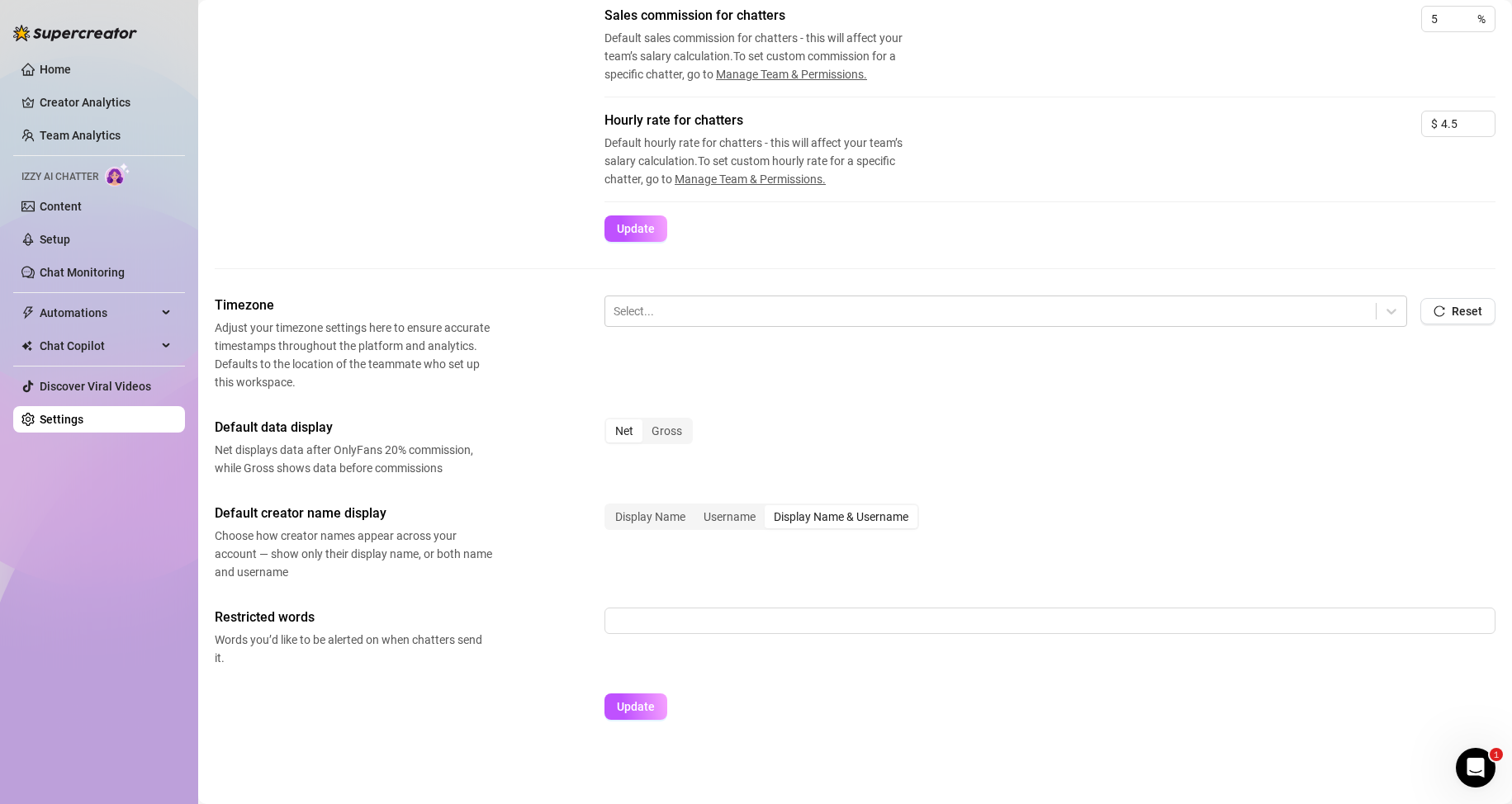 scroll, scrollTop: 0, scrollLeft: 0, axis: both 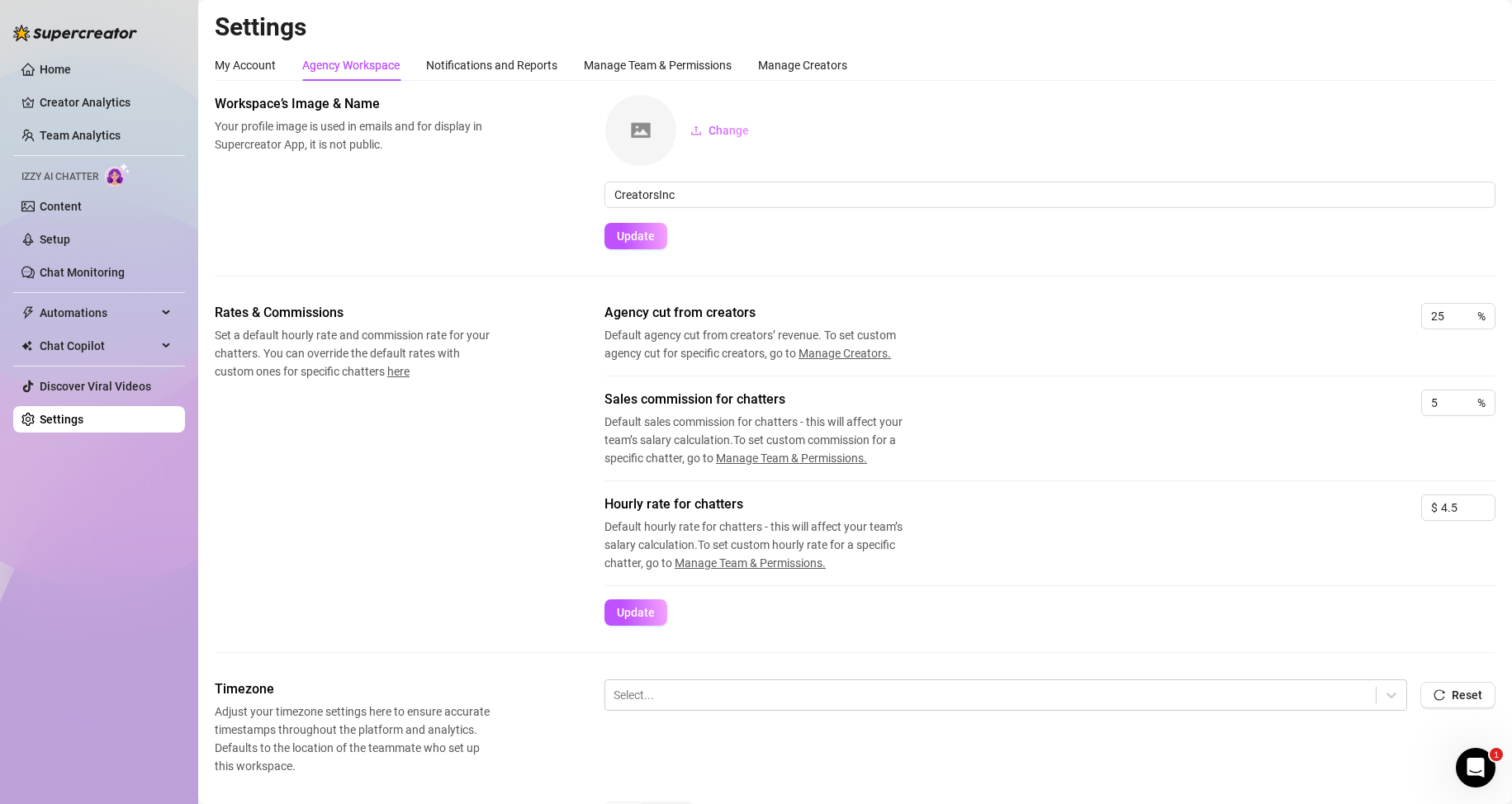 click on "Change" at bounding box center (1050, 130) 